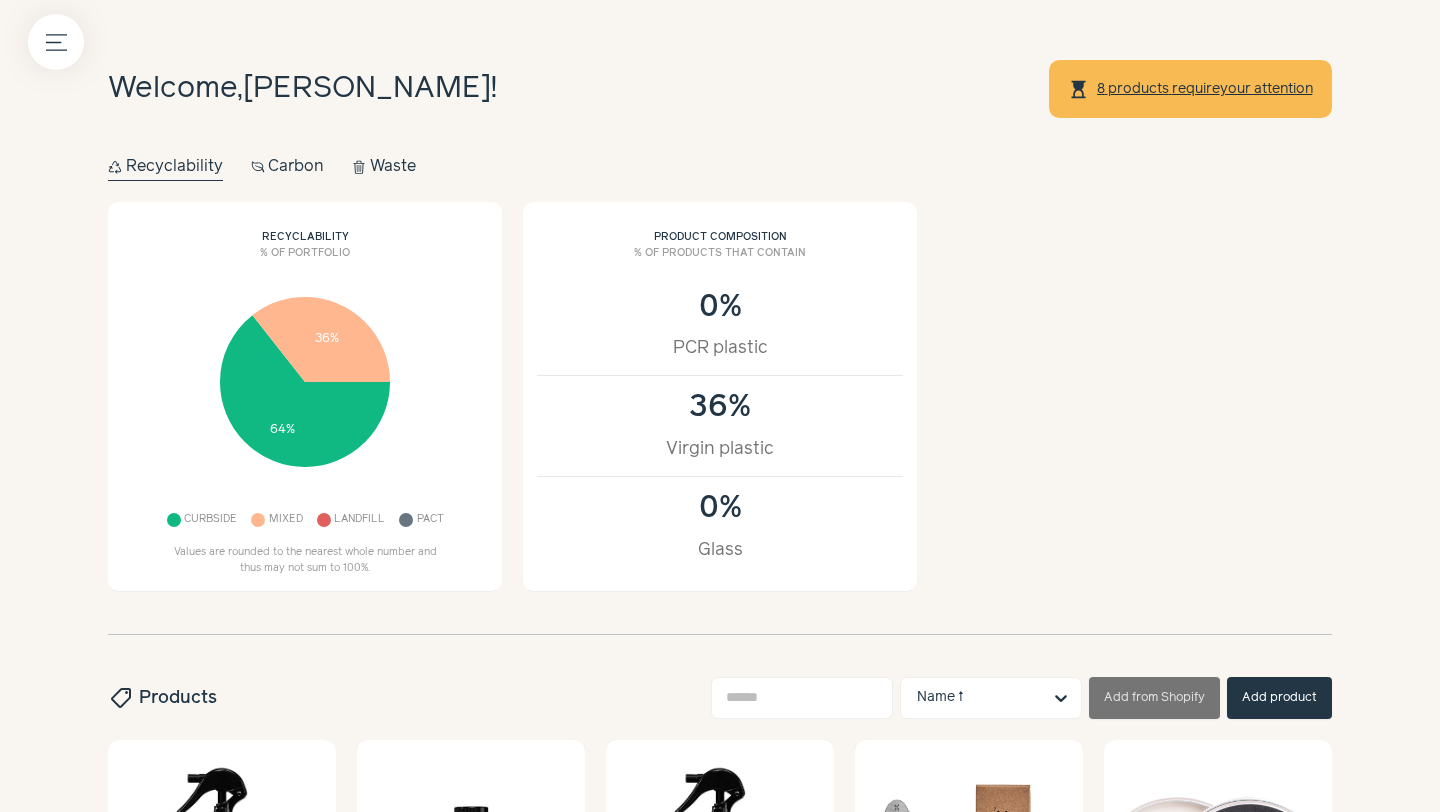 scroll, scrollTop: 0, scrollLeft: 0, axis: both 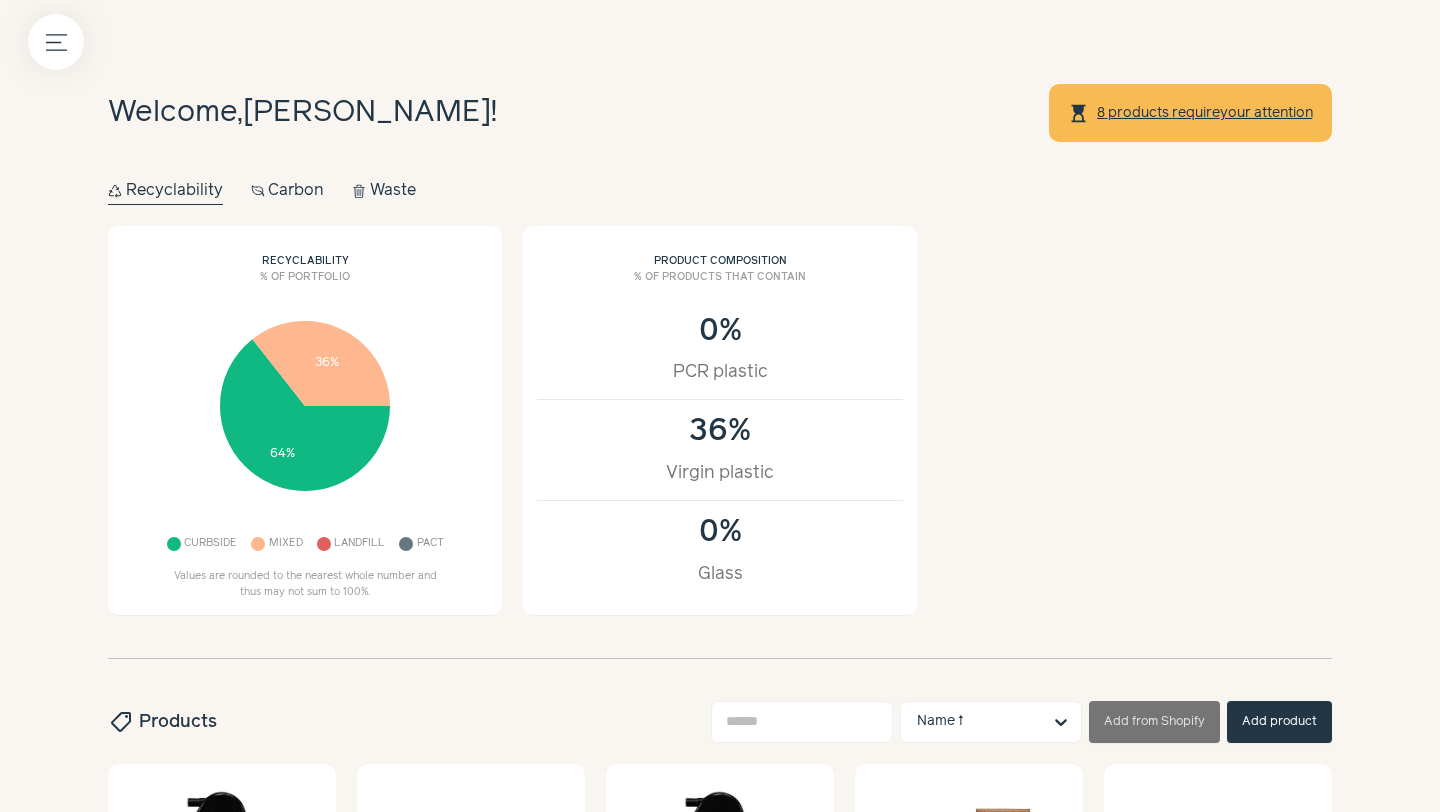 click on "Carbon
Carbon" at bounding box center [288, 191] 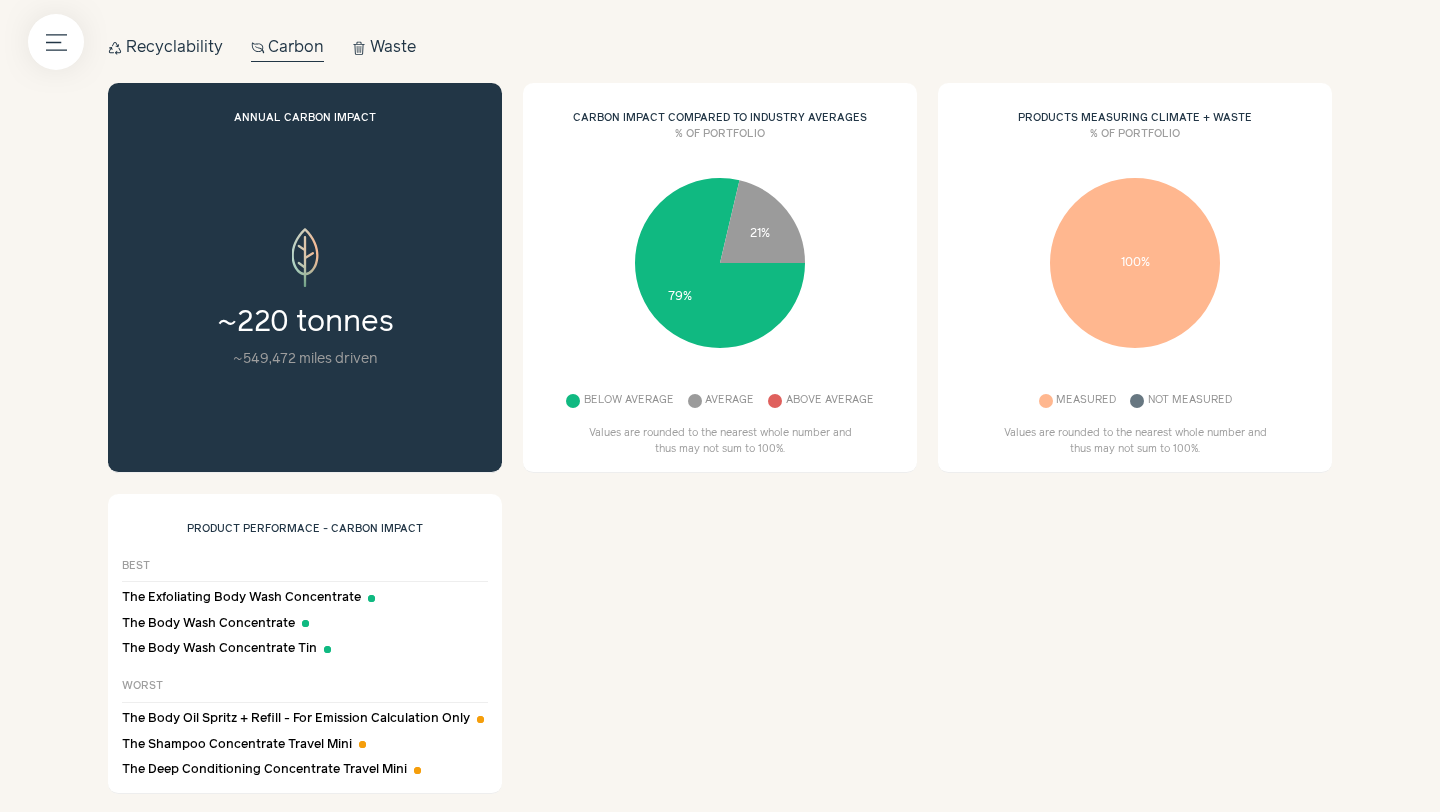 scroll, scrollTop: 146, scrollLeft: 0, axis: vertical 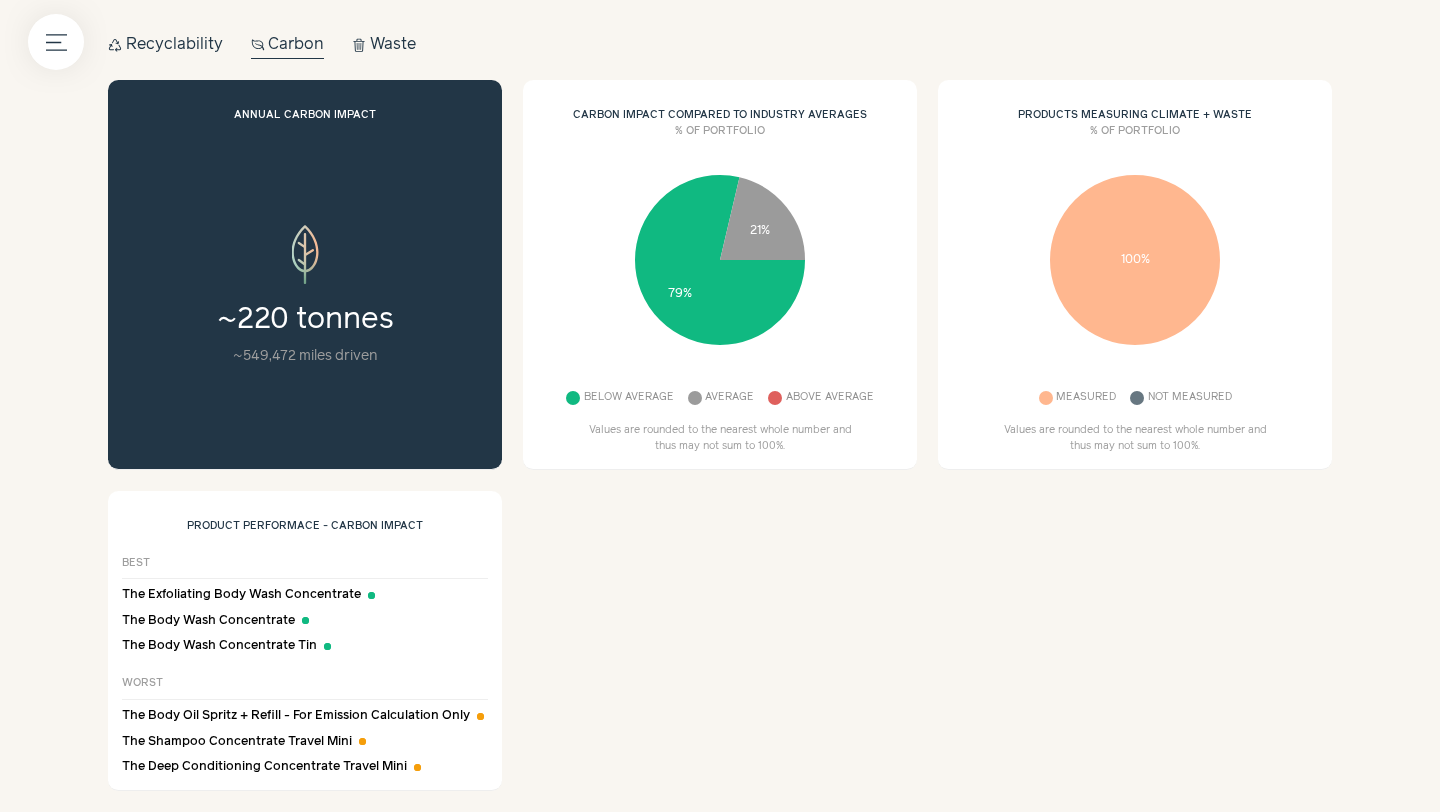 click on "Annual carbon impact" at bounding box center [305, 116] 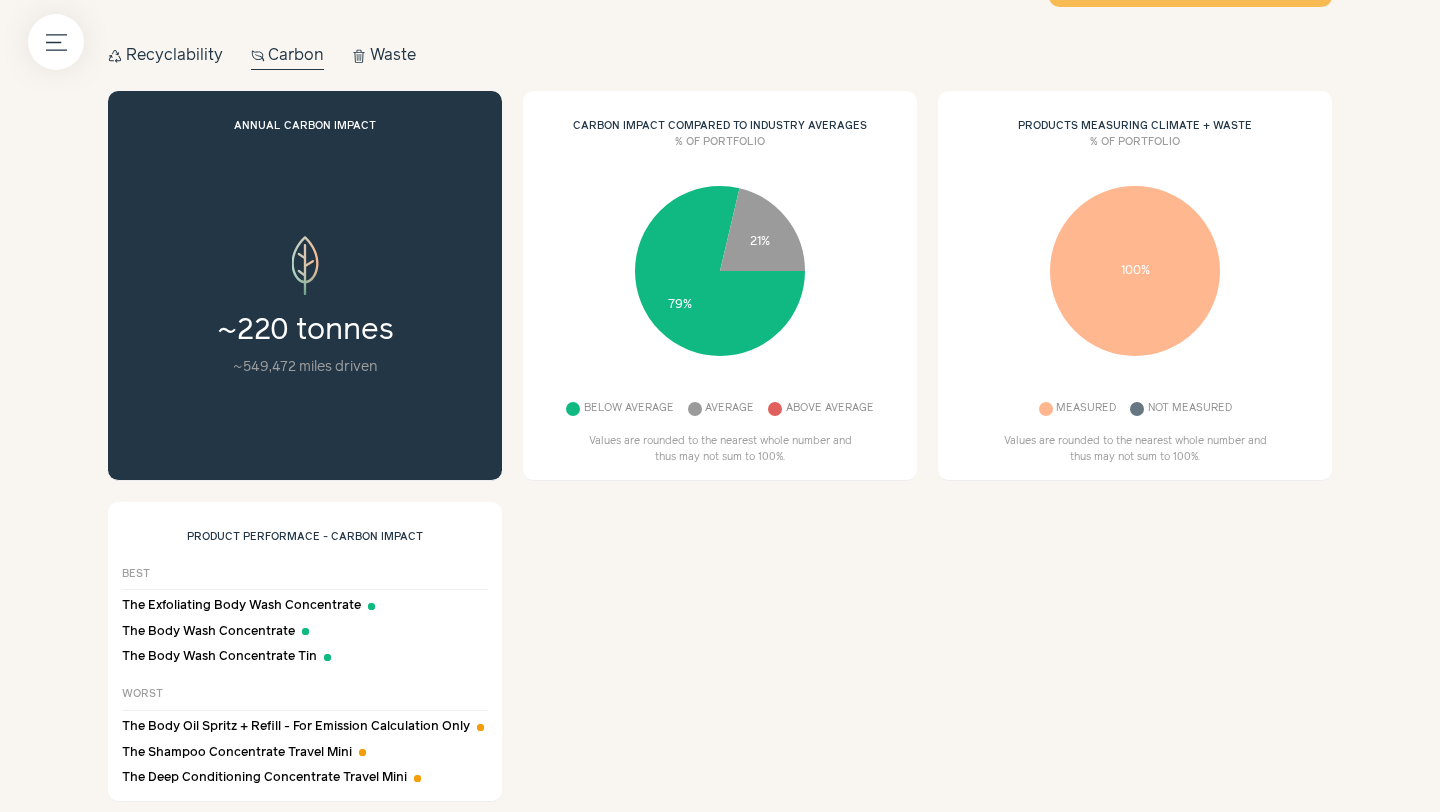 scroll, scrollTop: 0, scrollLeft: 0, axis: both 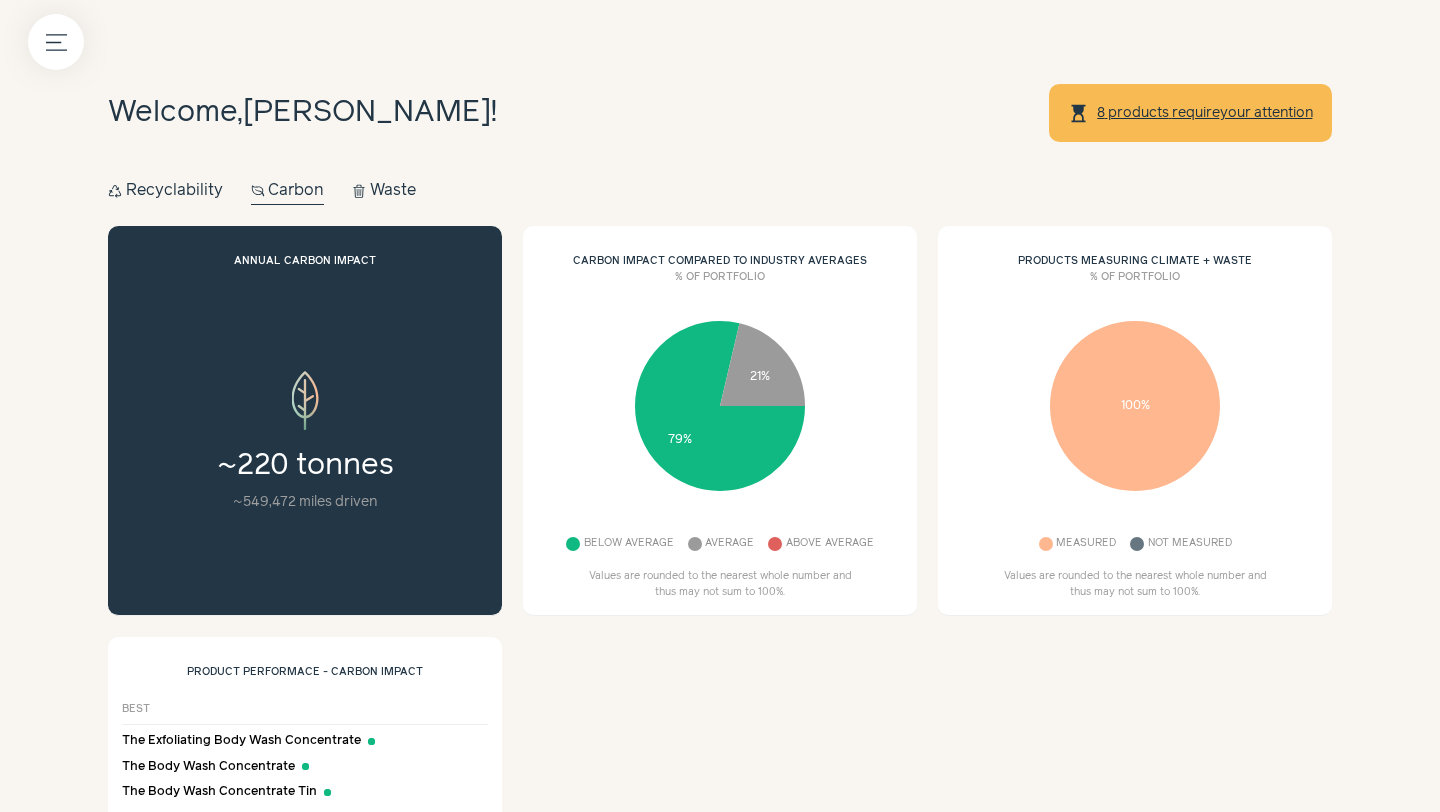 click on "~ 220 tonnes" at bounding box center [305, 466] 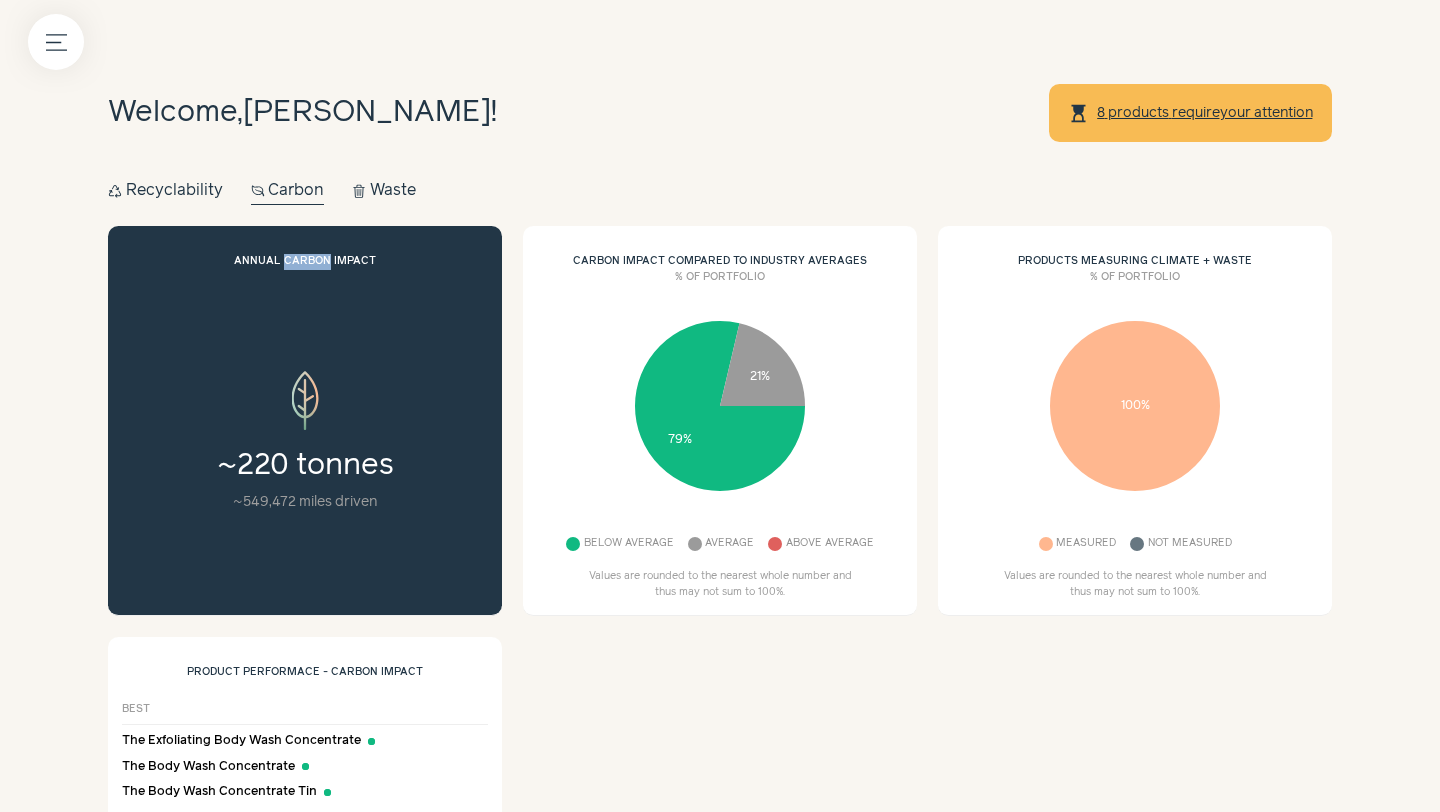 click on "Annual carbon impact" at bounding box center (305, 262) 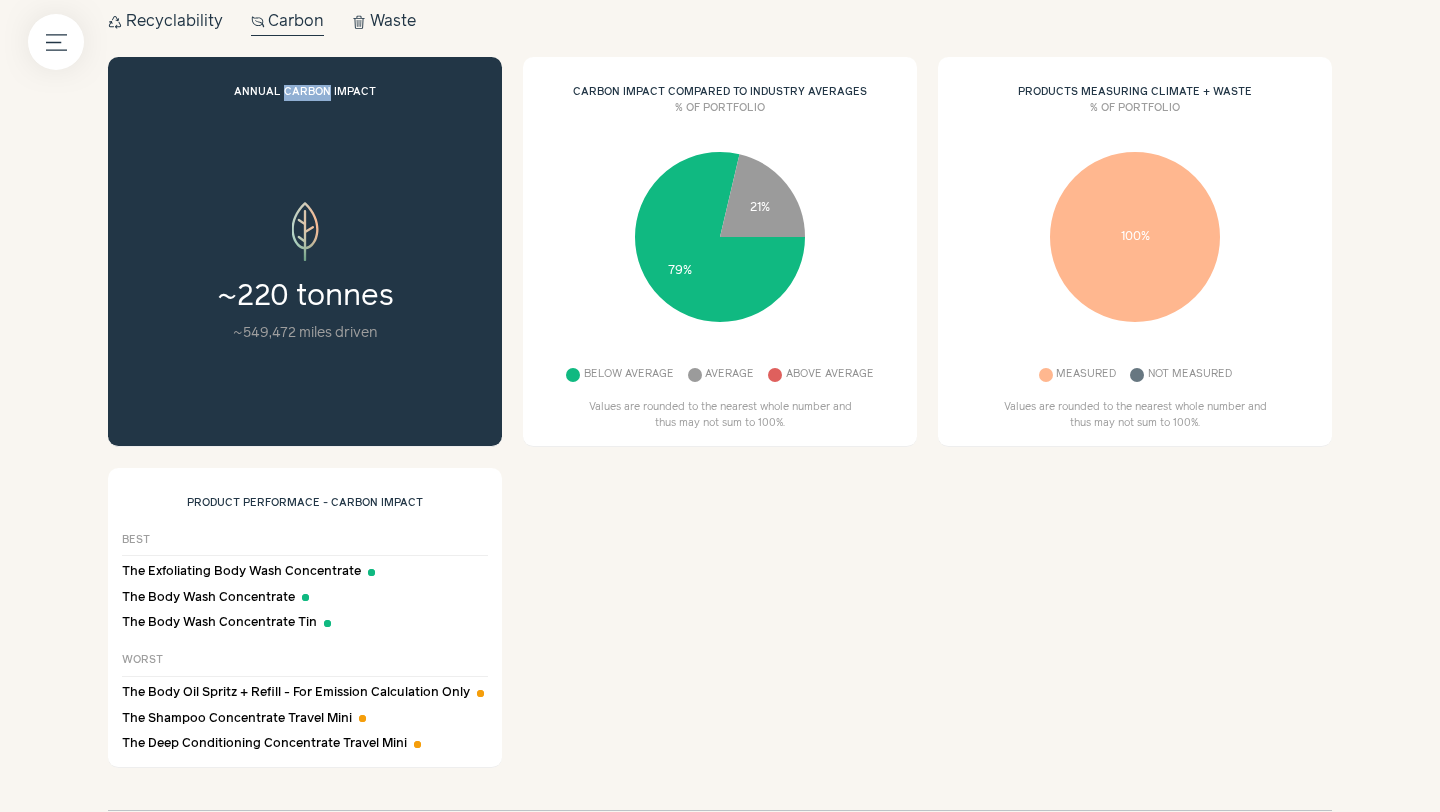 scroll, scrollTop: 230, scrollLeft: 0, axis: vertical 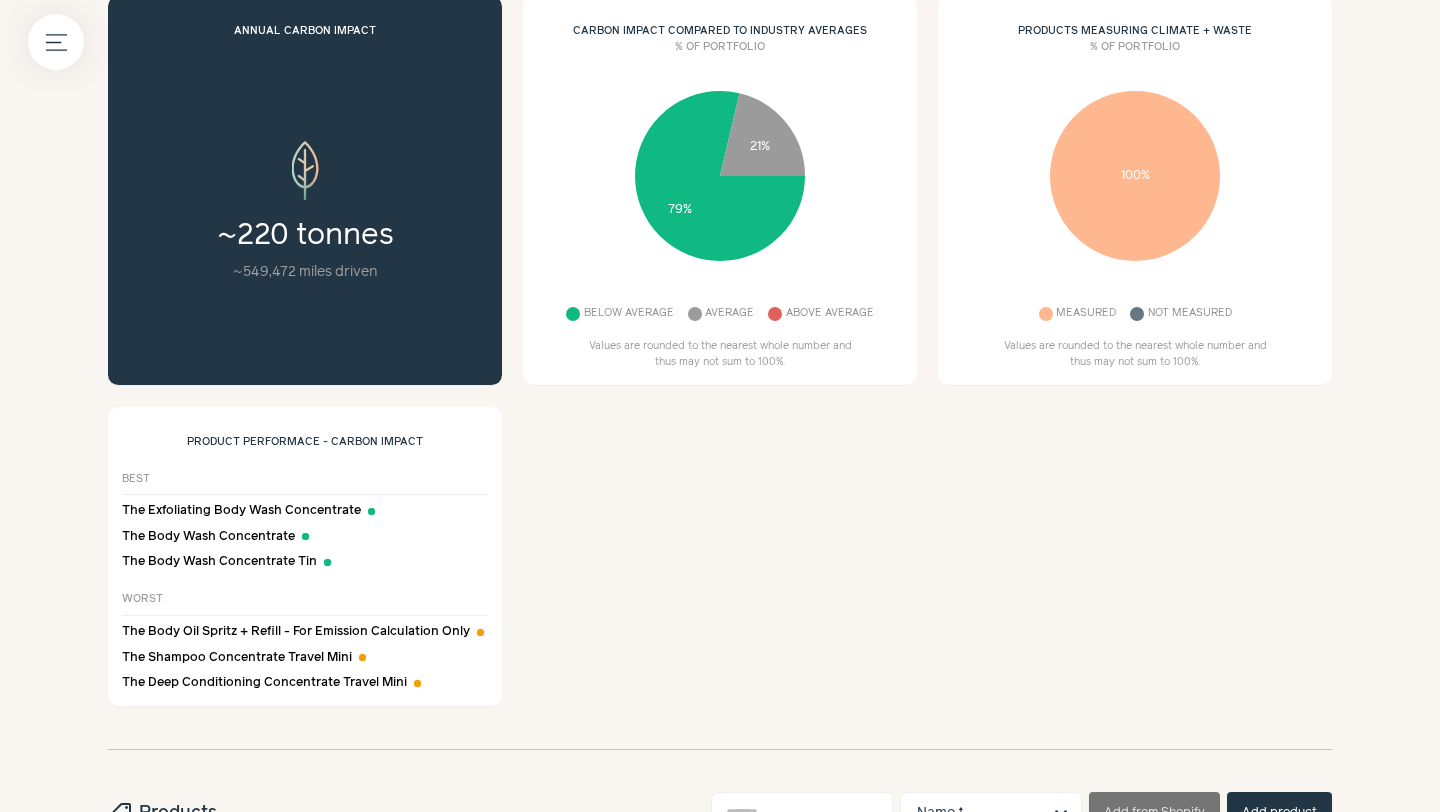 click on "Product performace - carbon impact" at bounding box center (305, 443) 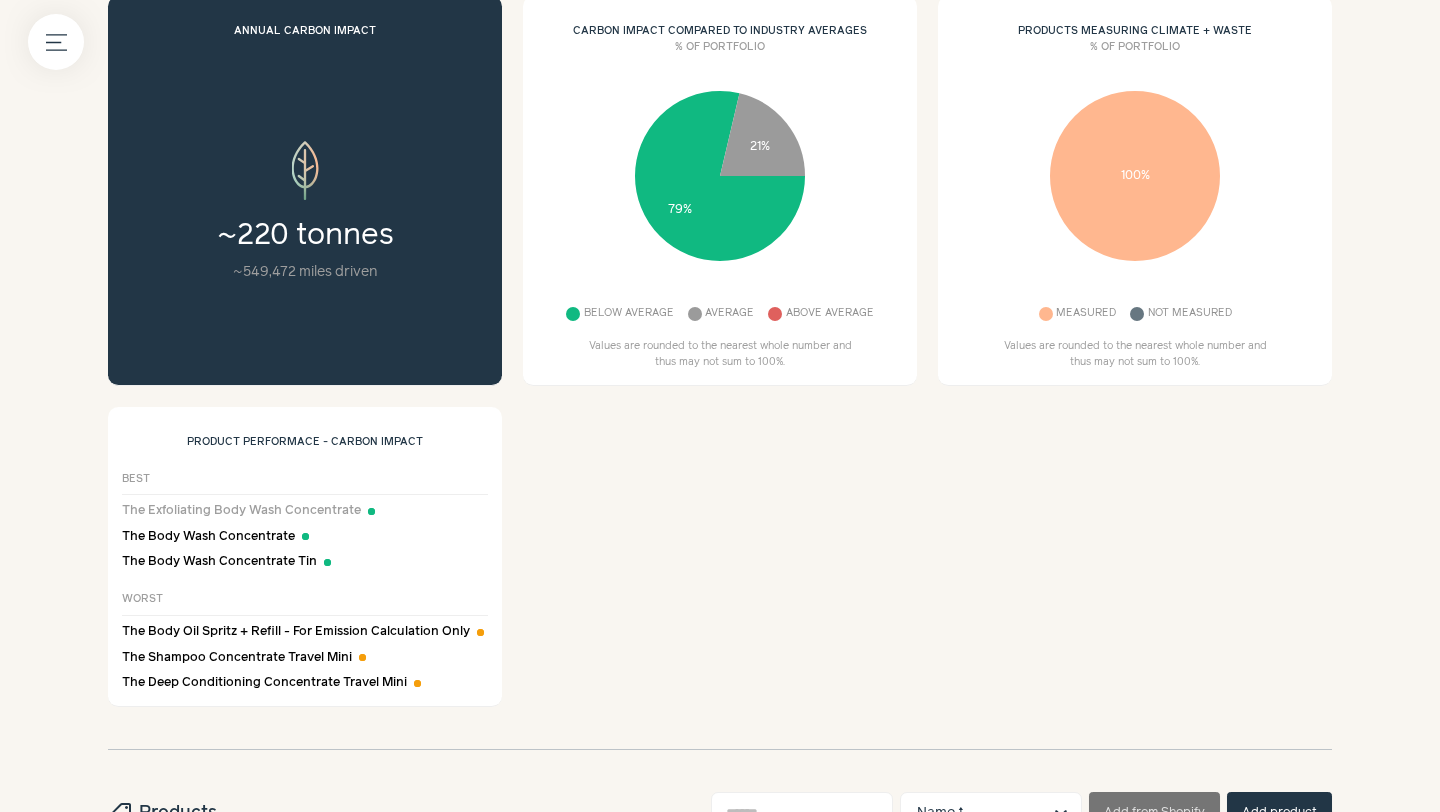 click on "The Exfoliating Body Wash Concentrate" at bounding box center [241, 511] 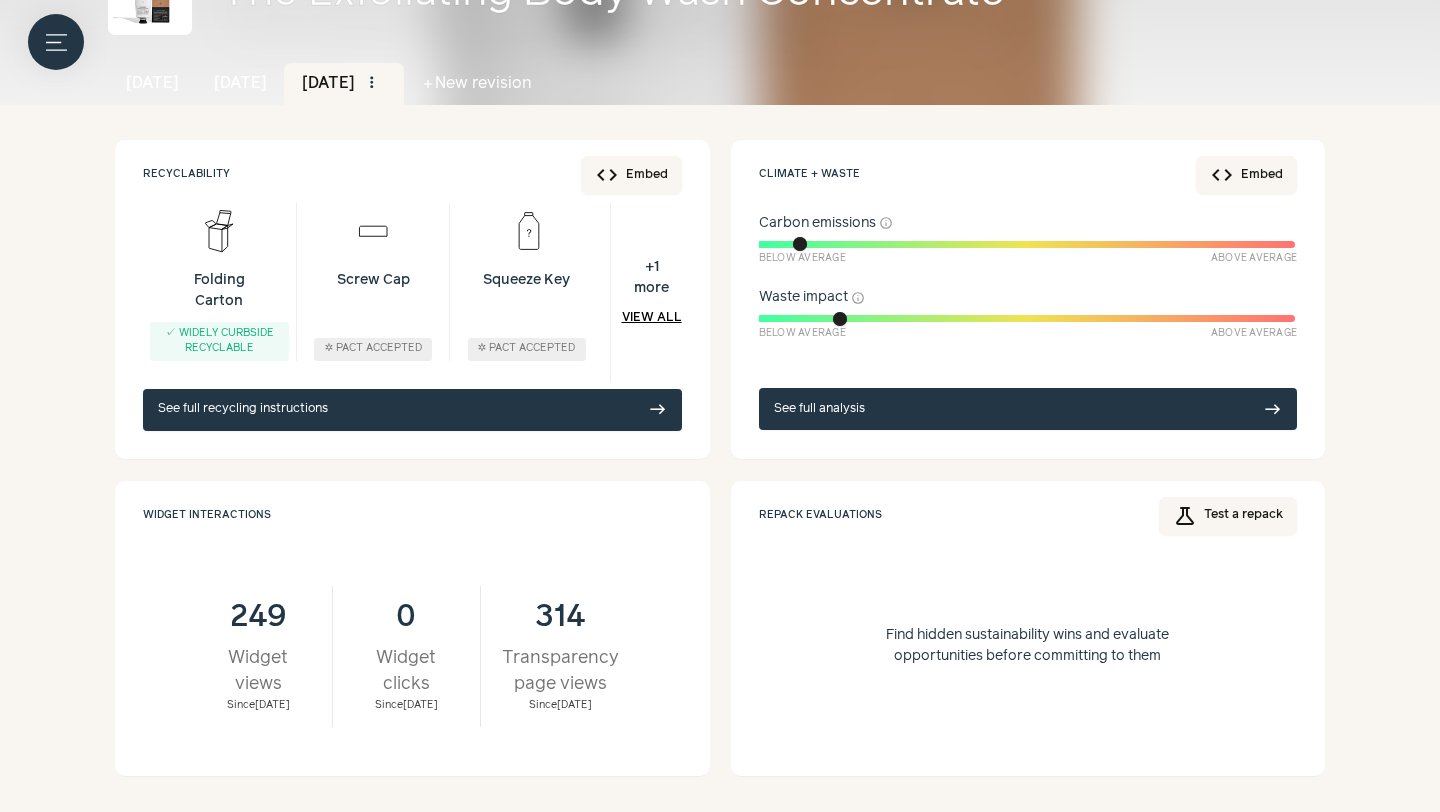 scroll, scrollTop: 193, scrollLeft: 0, axis: vertical 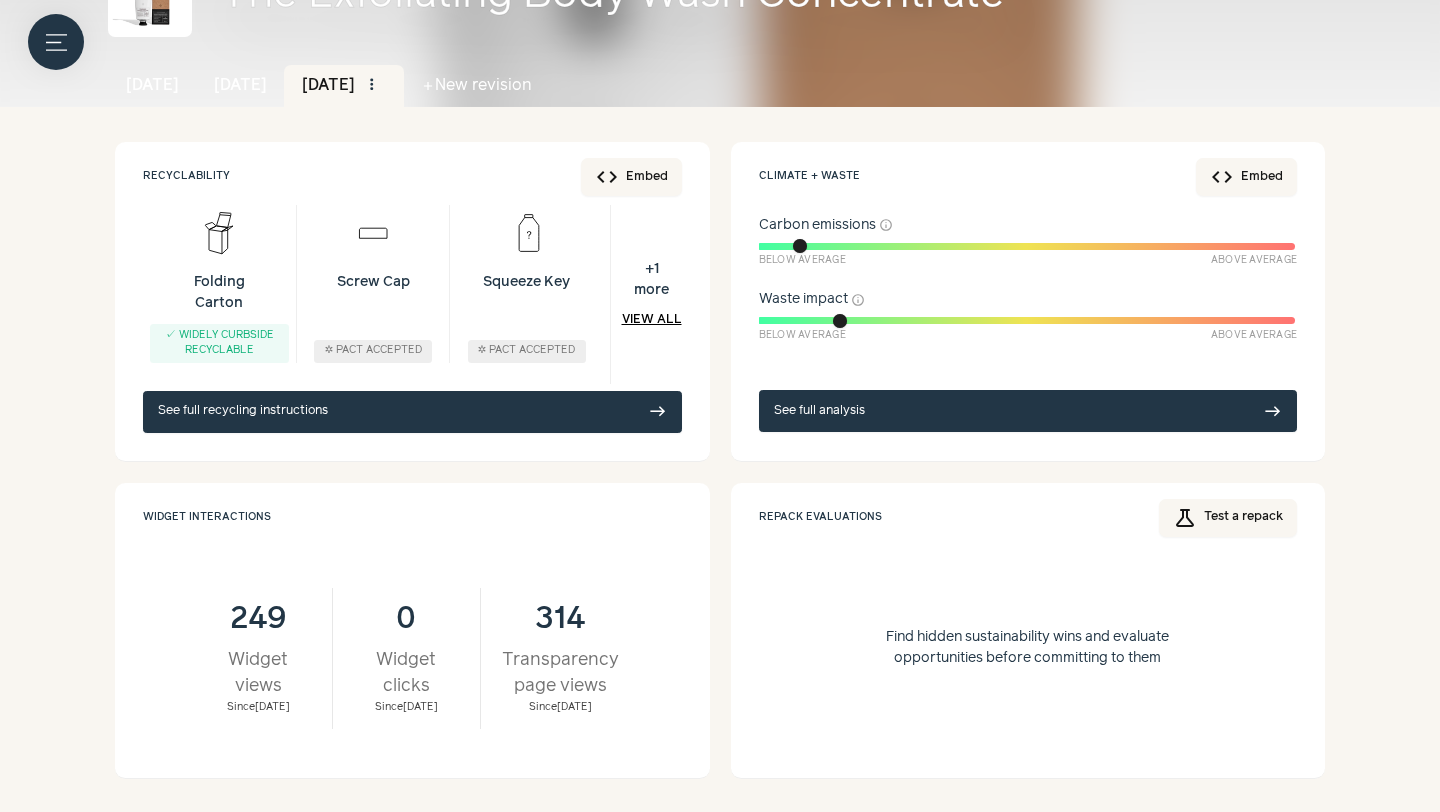click on "See full analysis   east" at bounding box center (1028, 411) 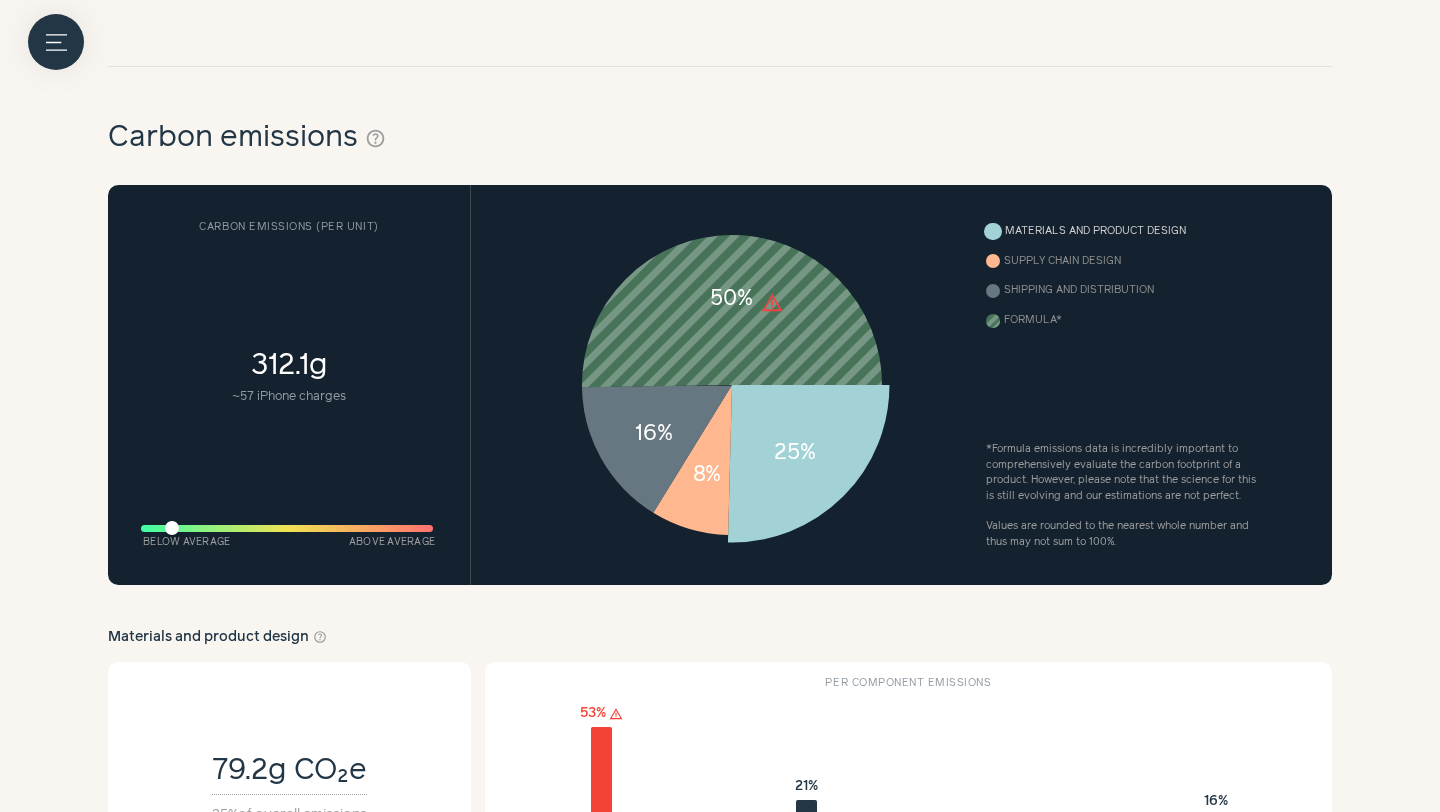 scroll, scrollTop: 842, scrollLeft: 0, axis: vertical 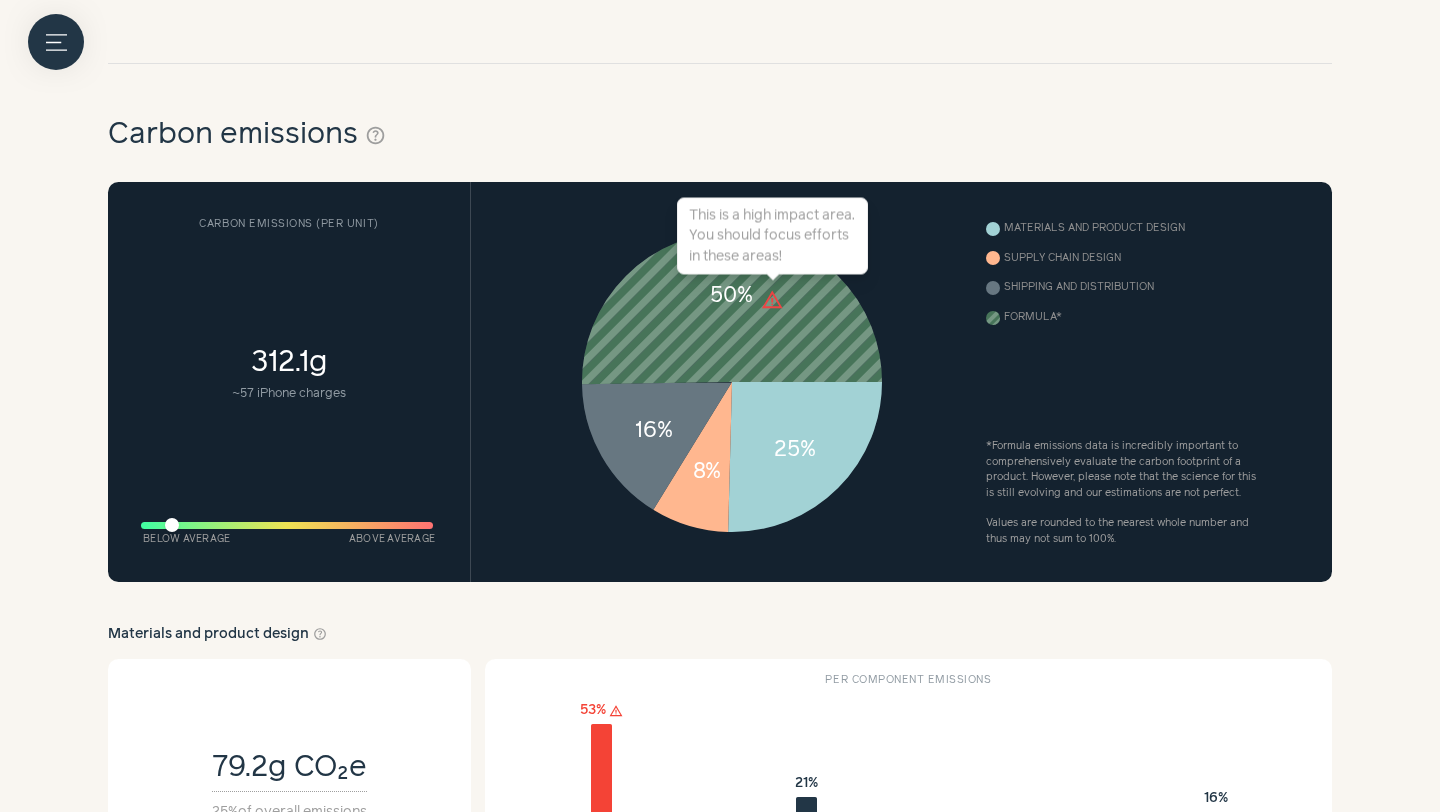 click on "warning" 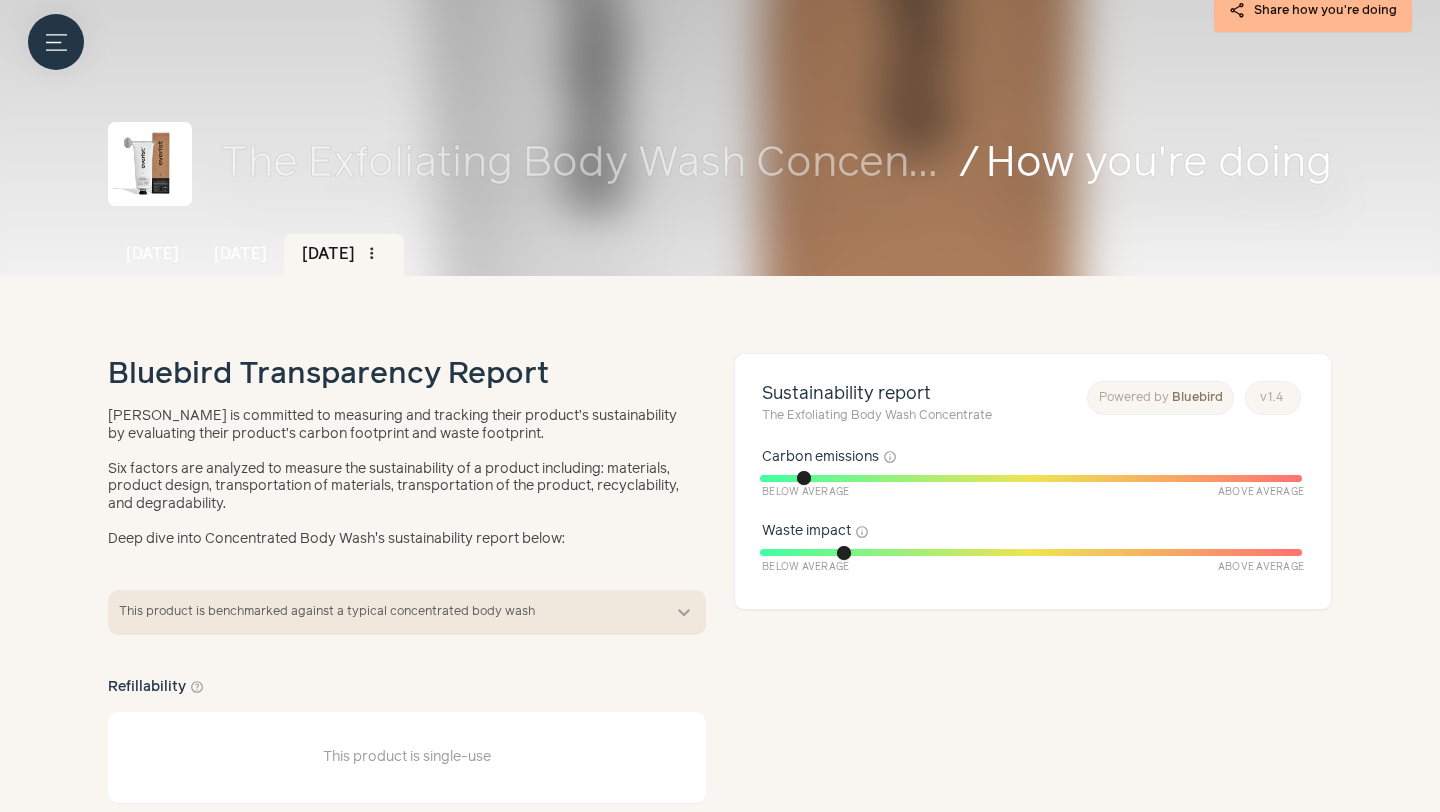 scroll, scrollTop: 0, scrollLeft: 0, axis: both 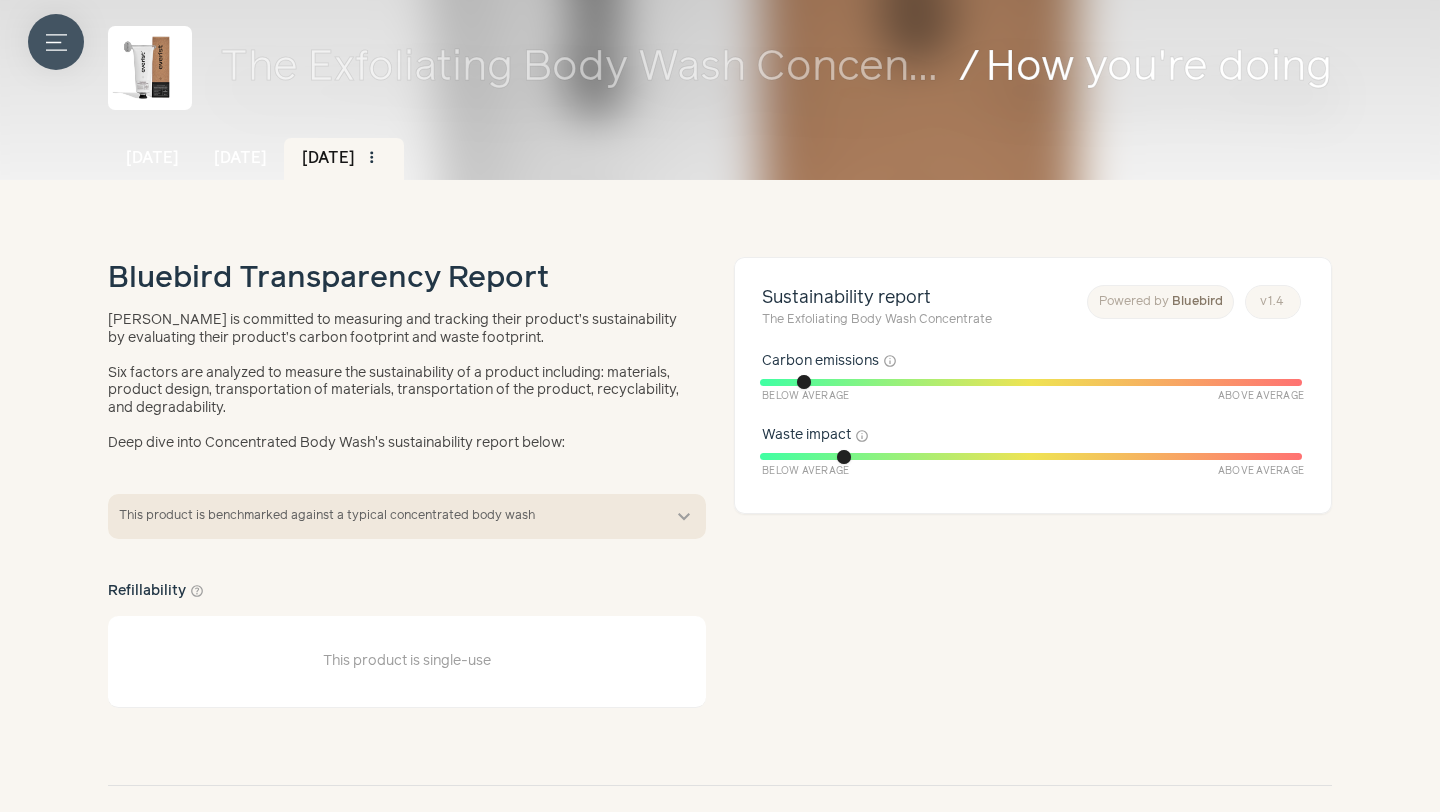 click on "Menu button" at bounding box center (56, 42) 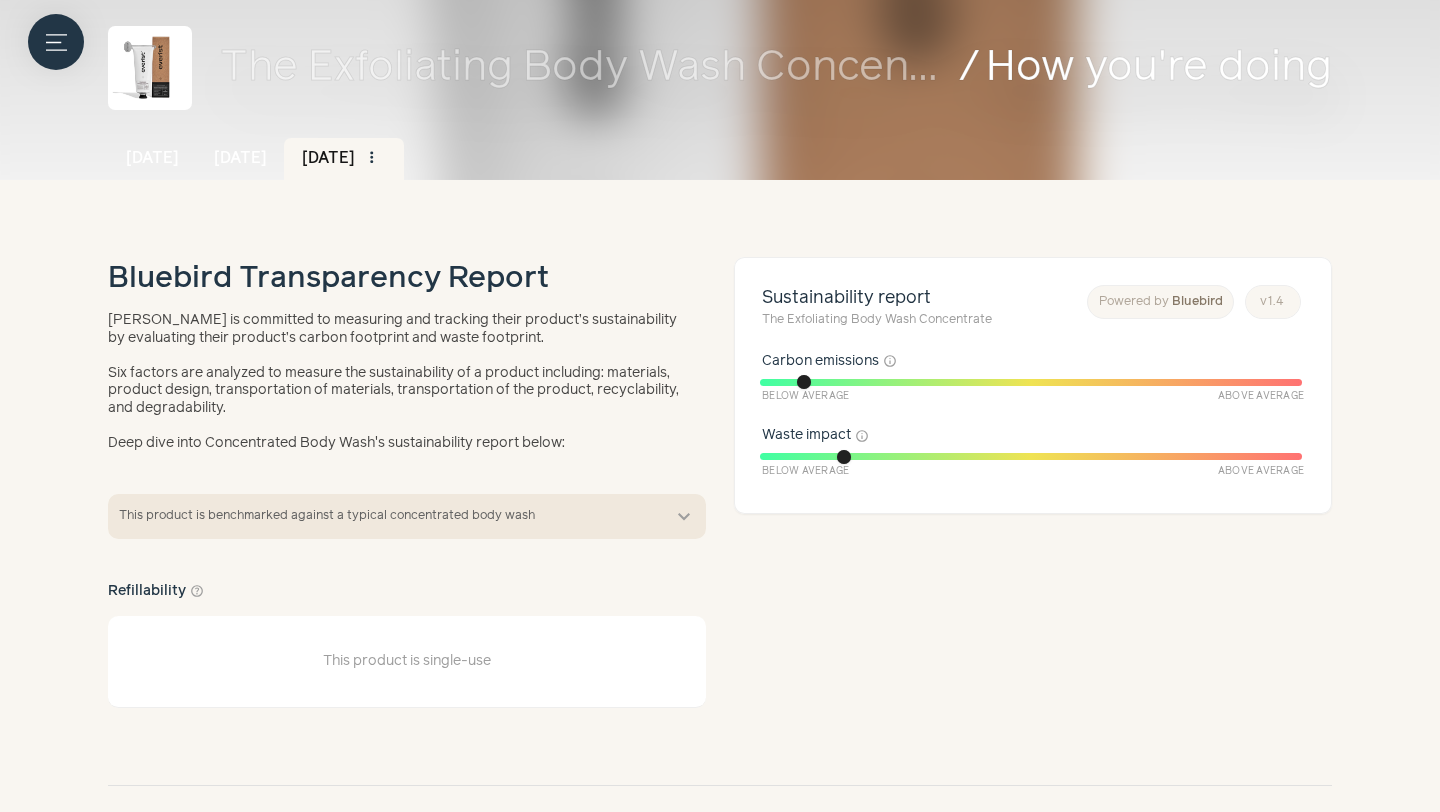 click on "Dashboard" at bounding box center (-229, 228) 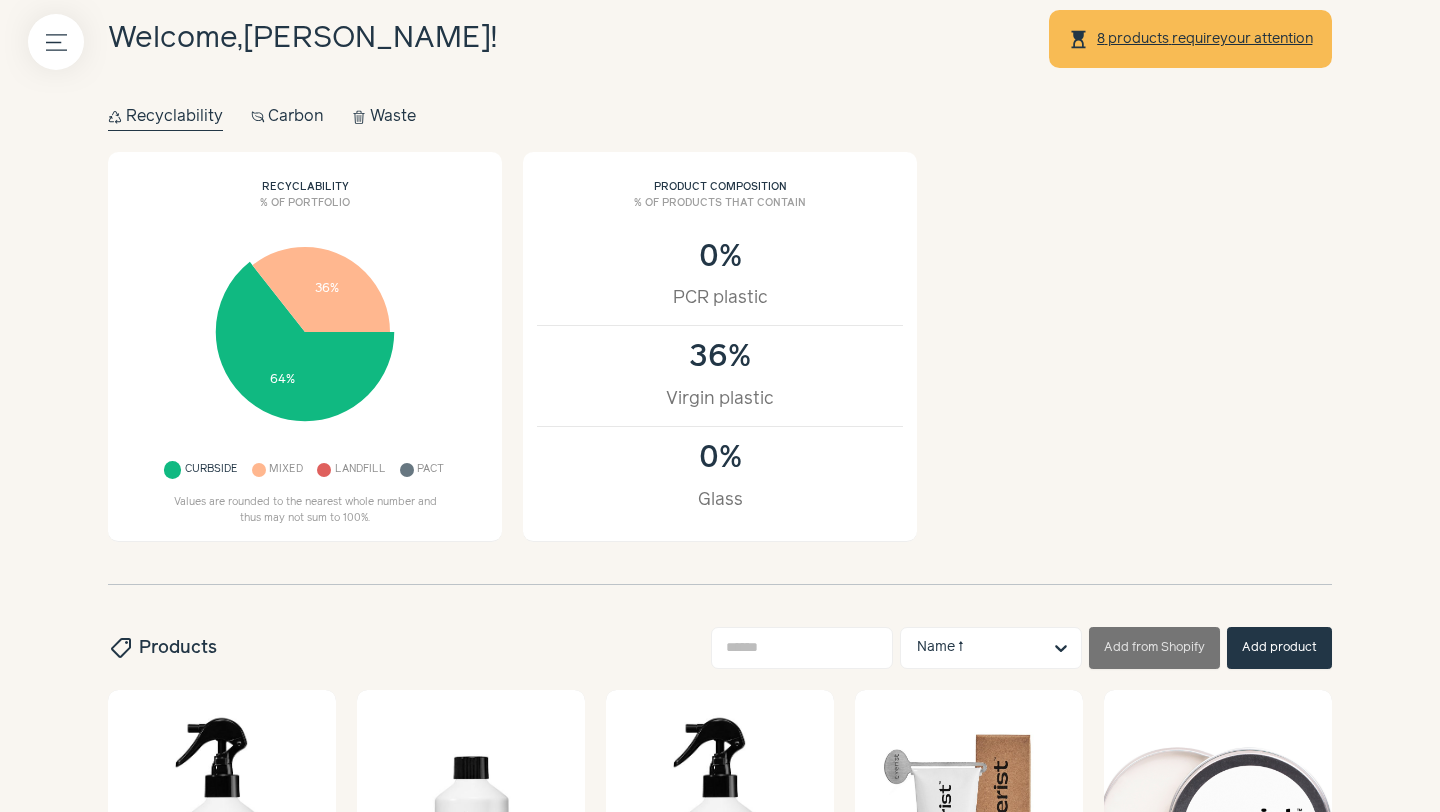 scroll, scrollTop: 80, scrollLeft: 0, axis: vertical 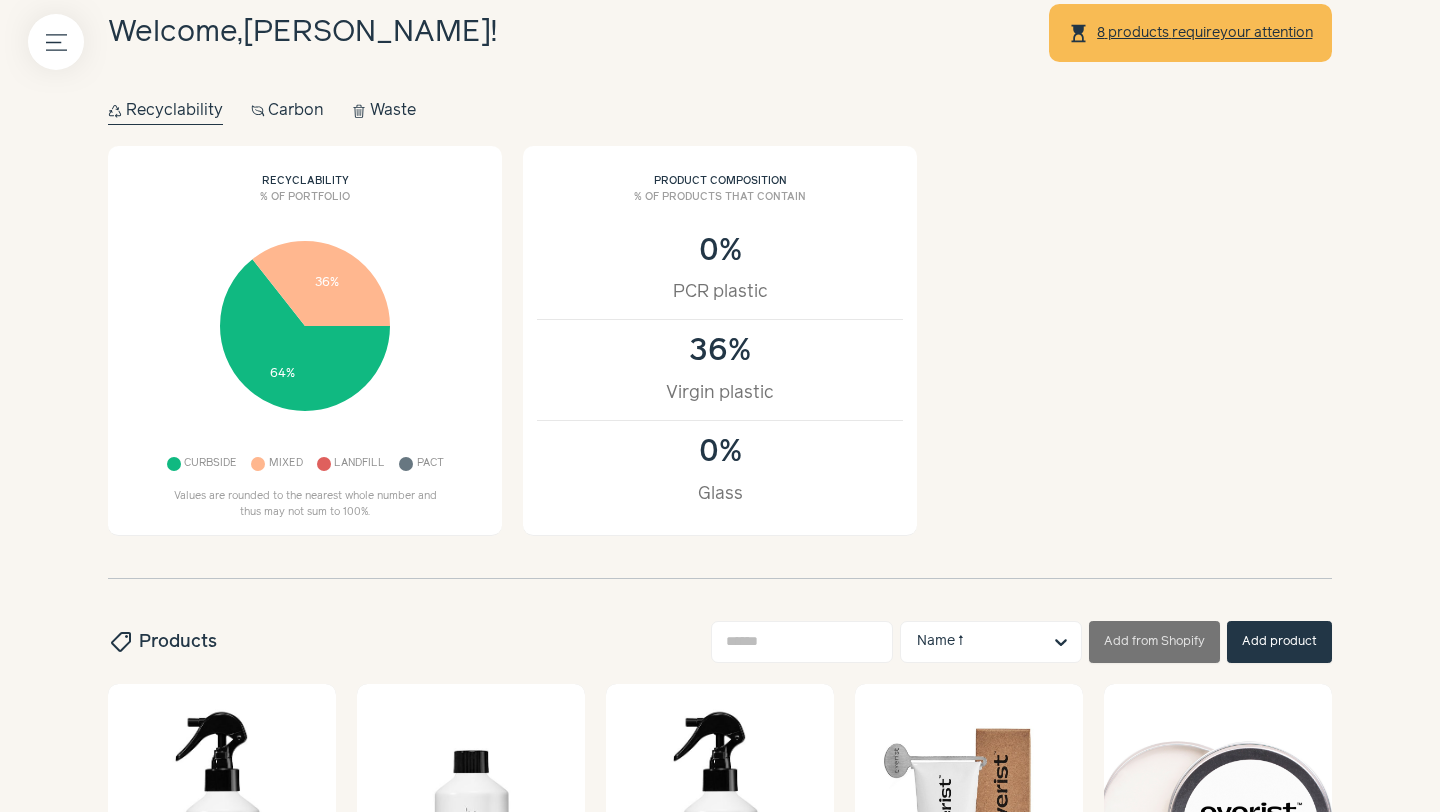 click on "Carbon
Carbon" at bounding box center (288, 111) 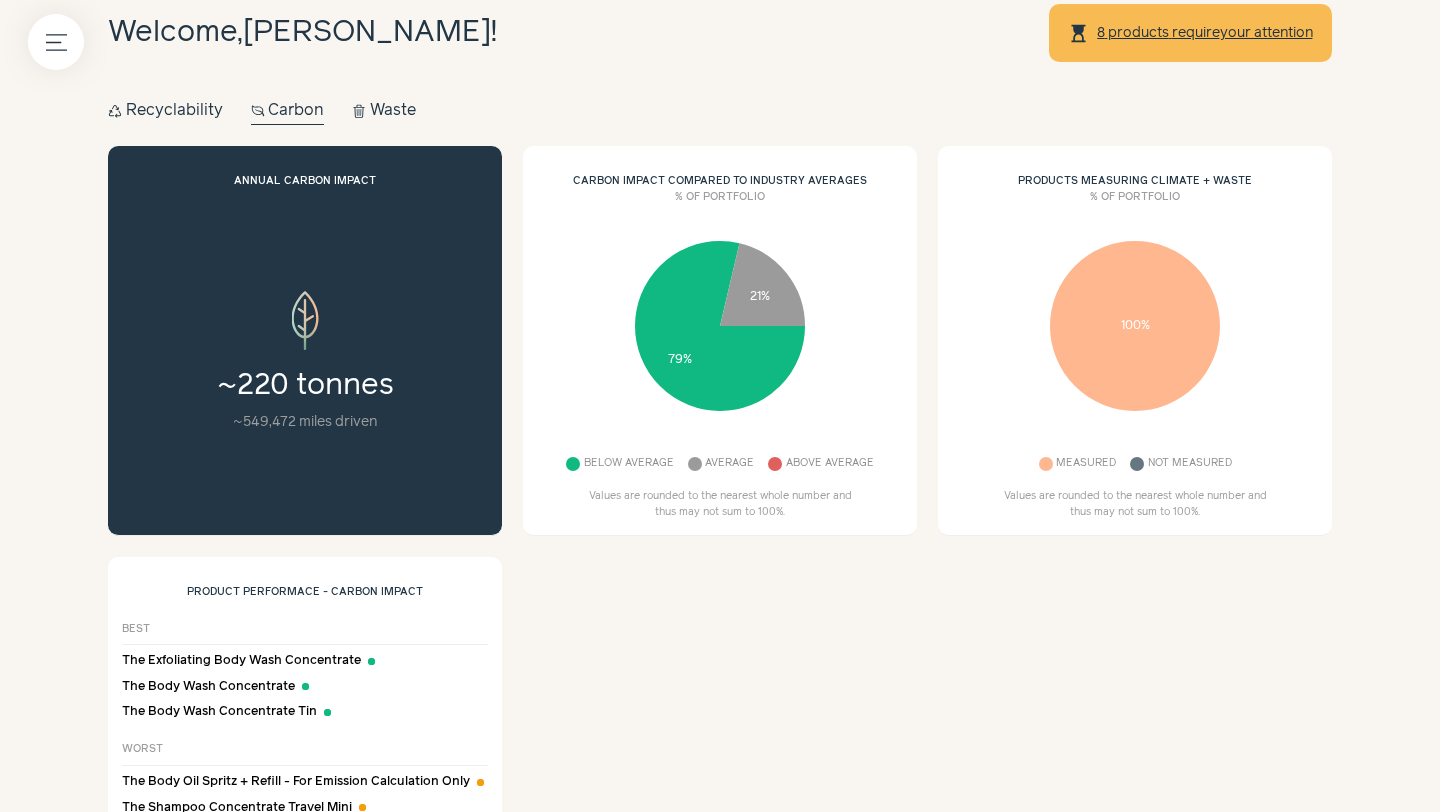 click on "Waste
Waste" at bounding box center [384, 111] 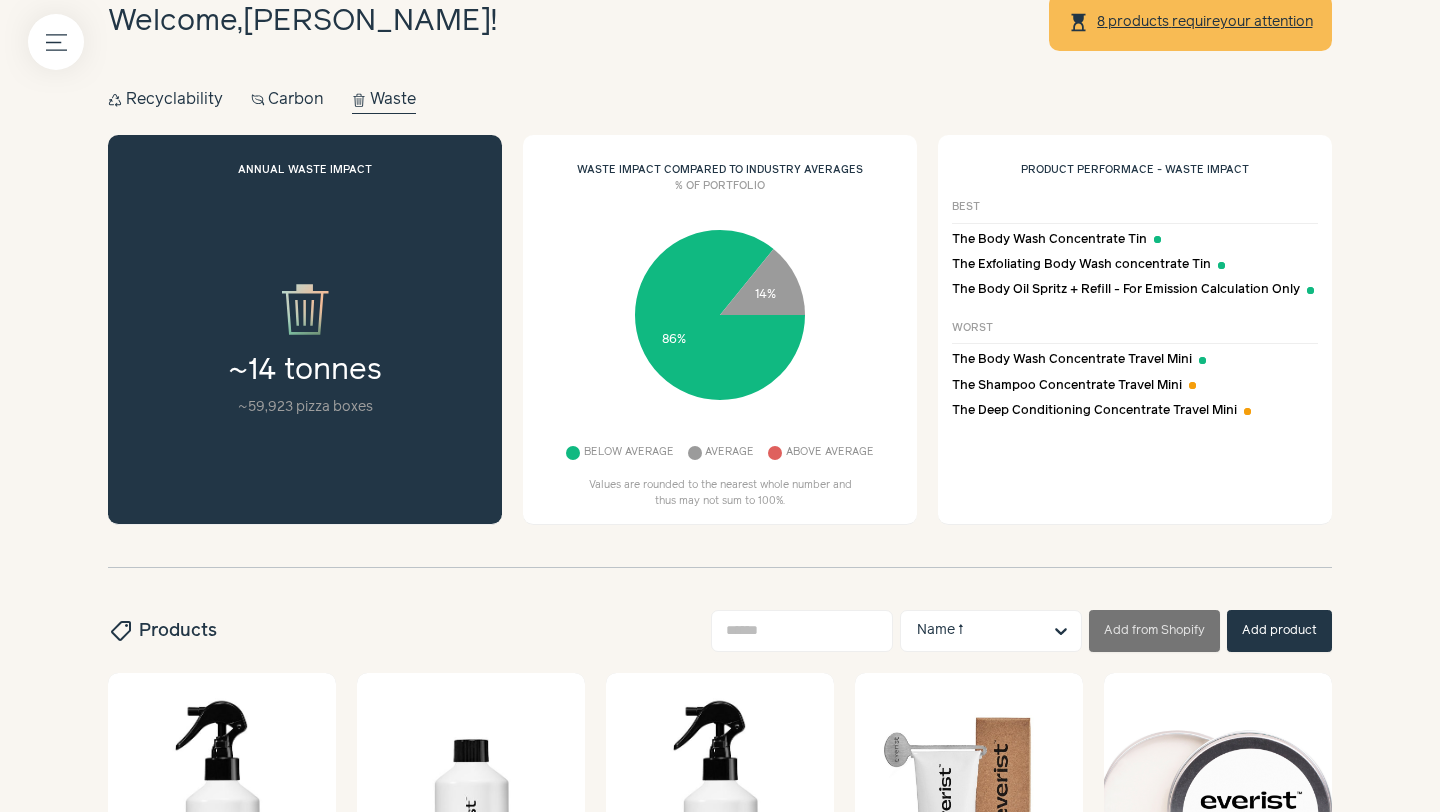 scroll, scrollTop: 56, scrollLeft: 0, axis: vertical 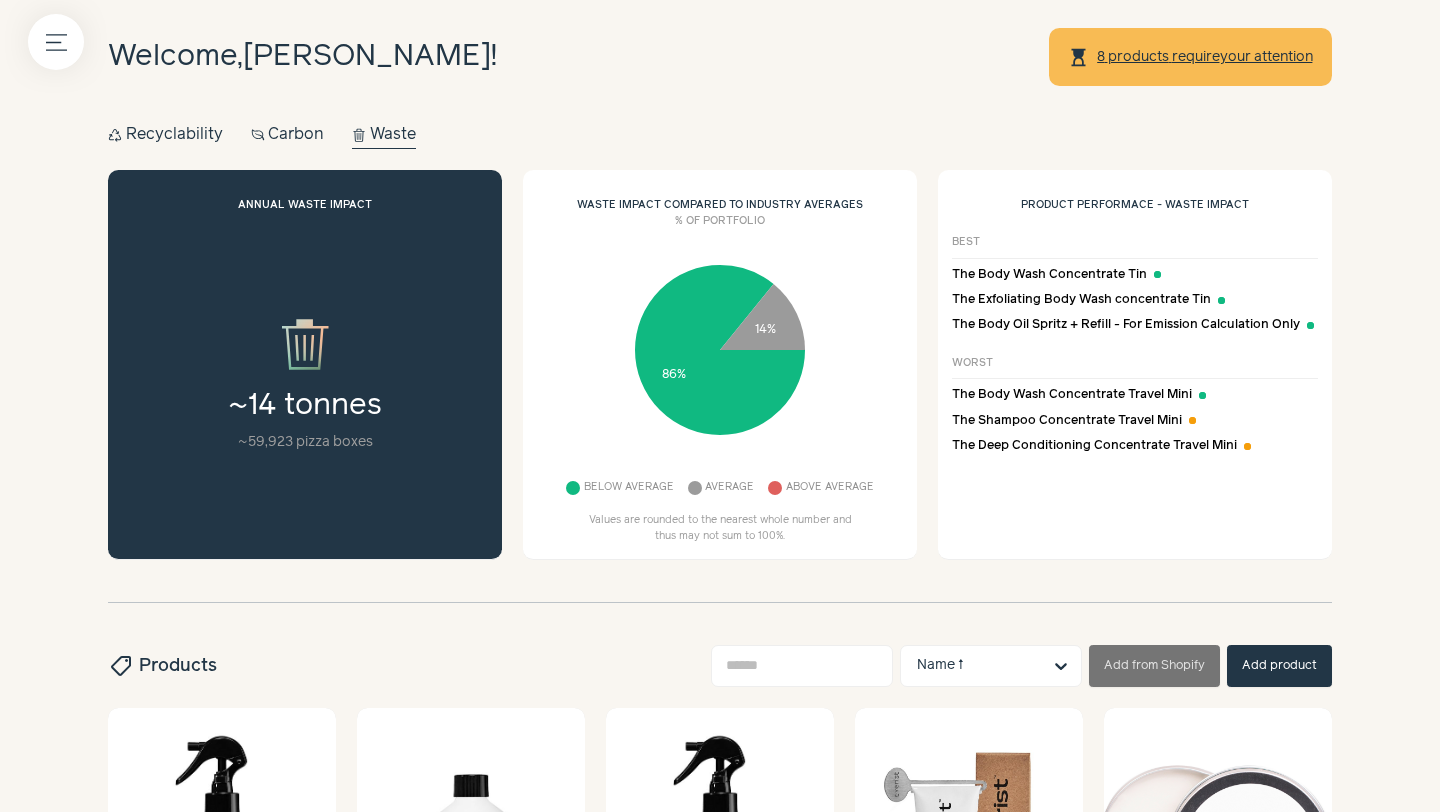 click on "~ 14 tonnes   ~ 59,923 pizza boxes" 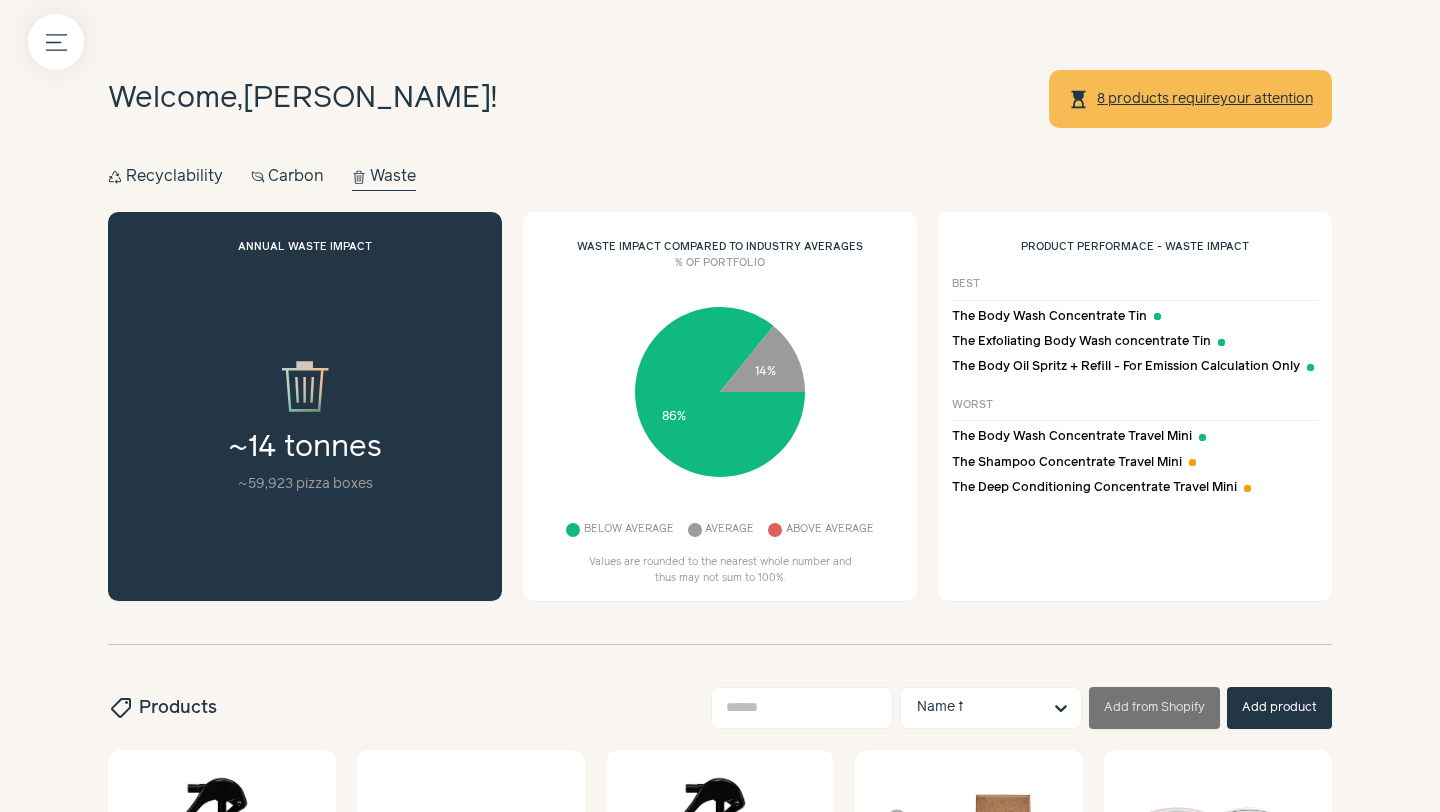scroll, scrollTop: 9, scrollLeft: 0, axis: vertical 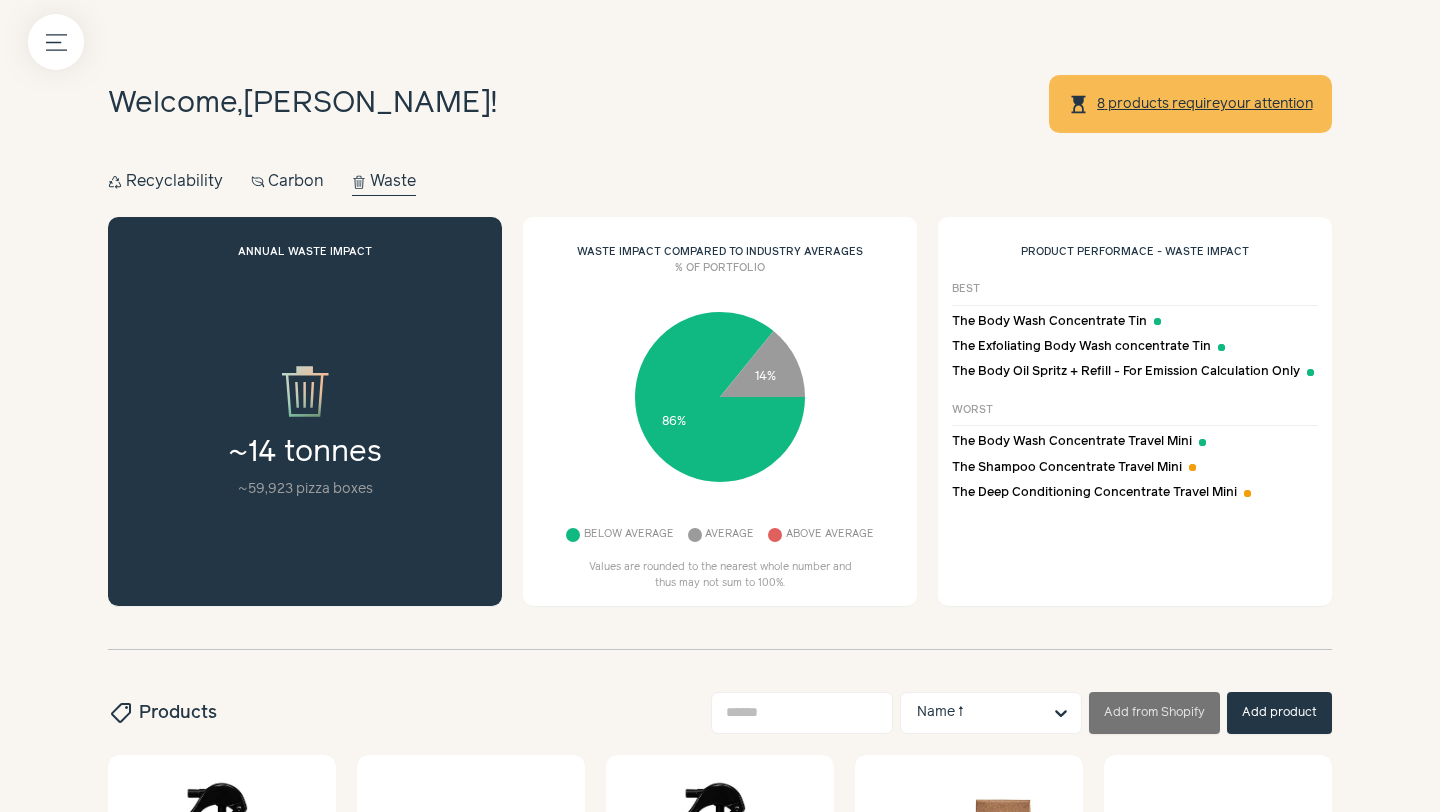 click on "Carbon
Carbon" at bounding box center (288, 182) 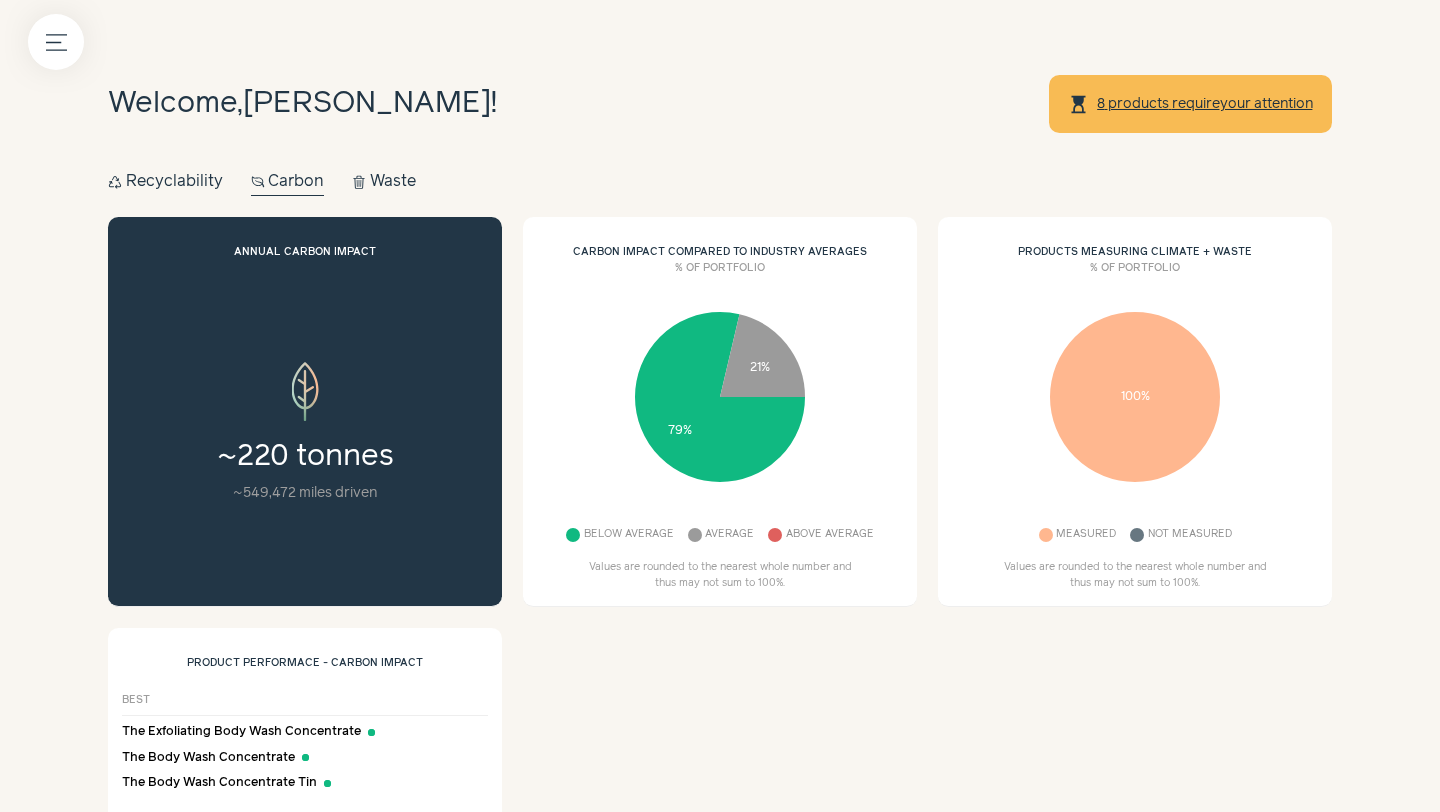 scroll, scrollTop: 55, scrollLeft: 0, axis: vertical 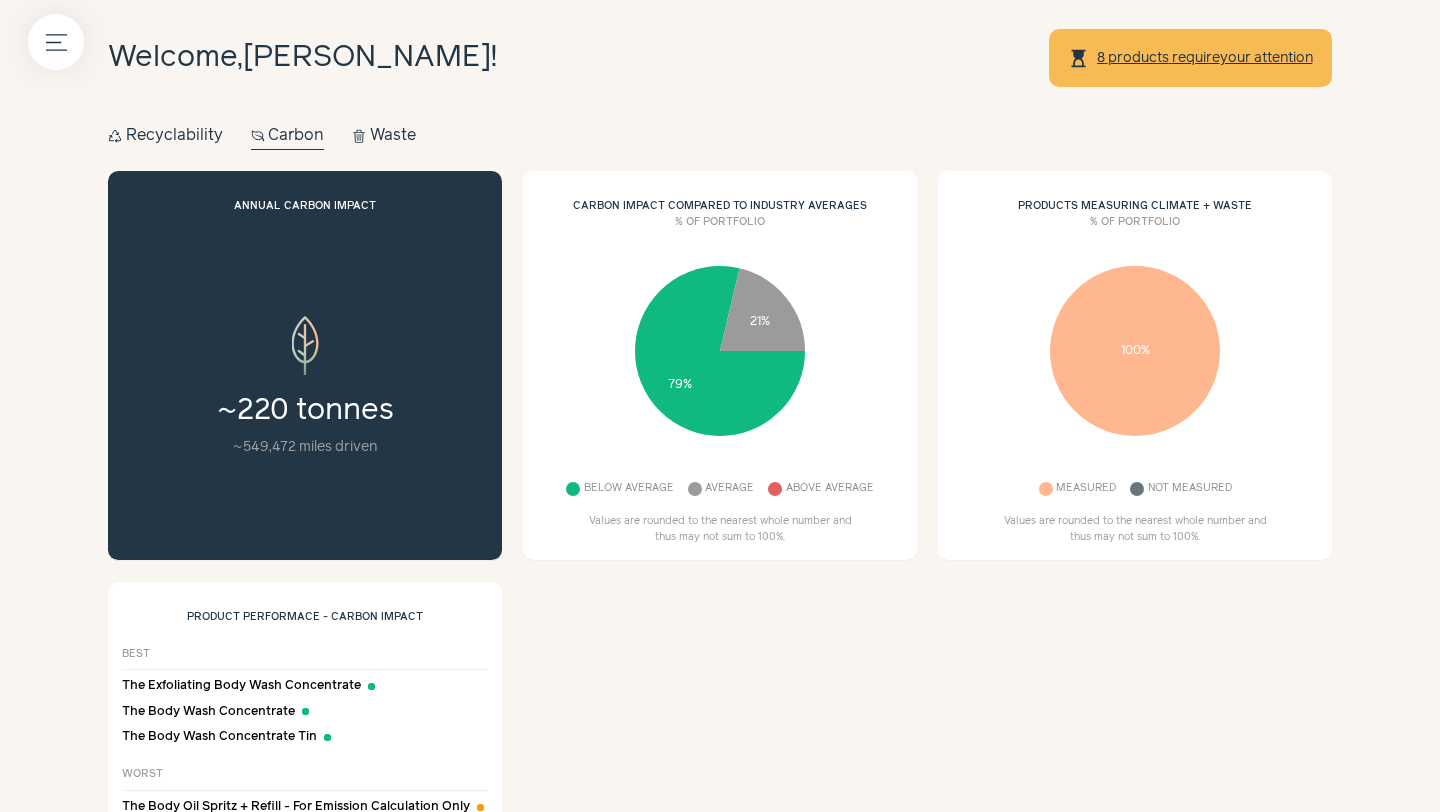 type 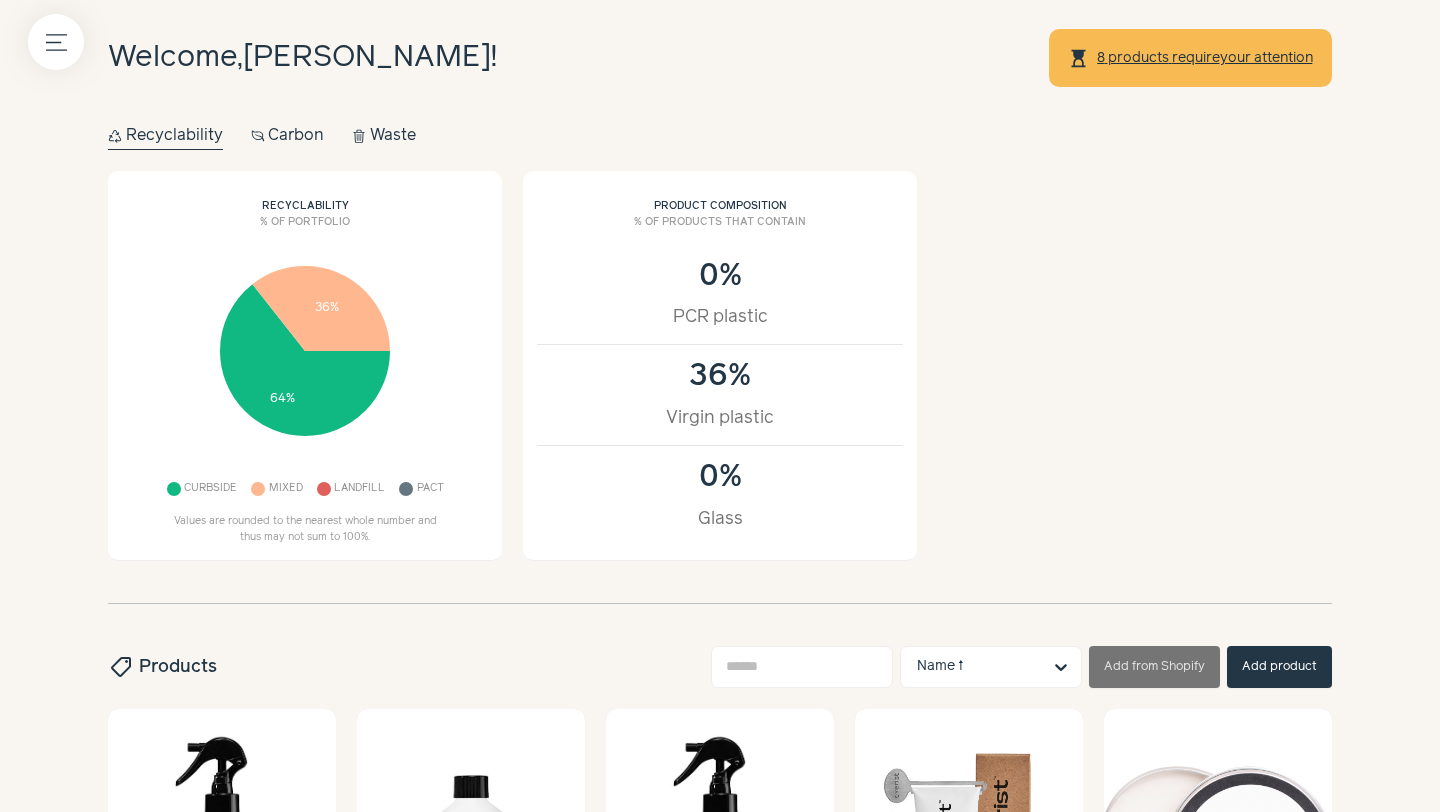type 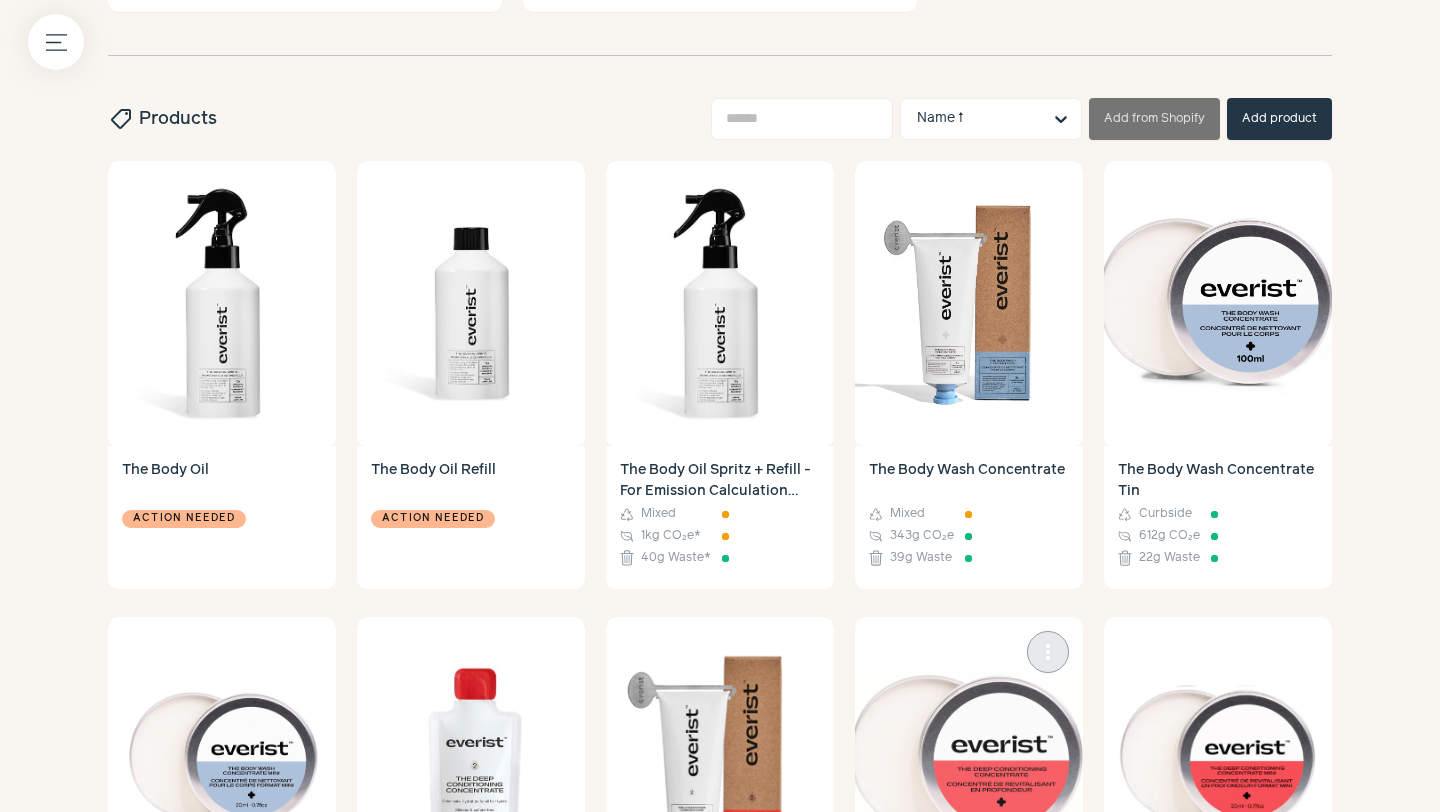 scroll, scrollTop: 879, scrollLeft: 0, axis: vertical 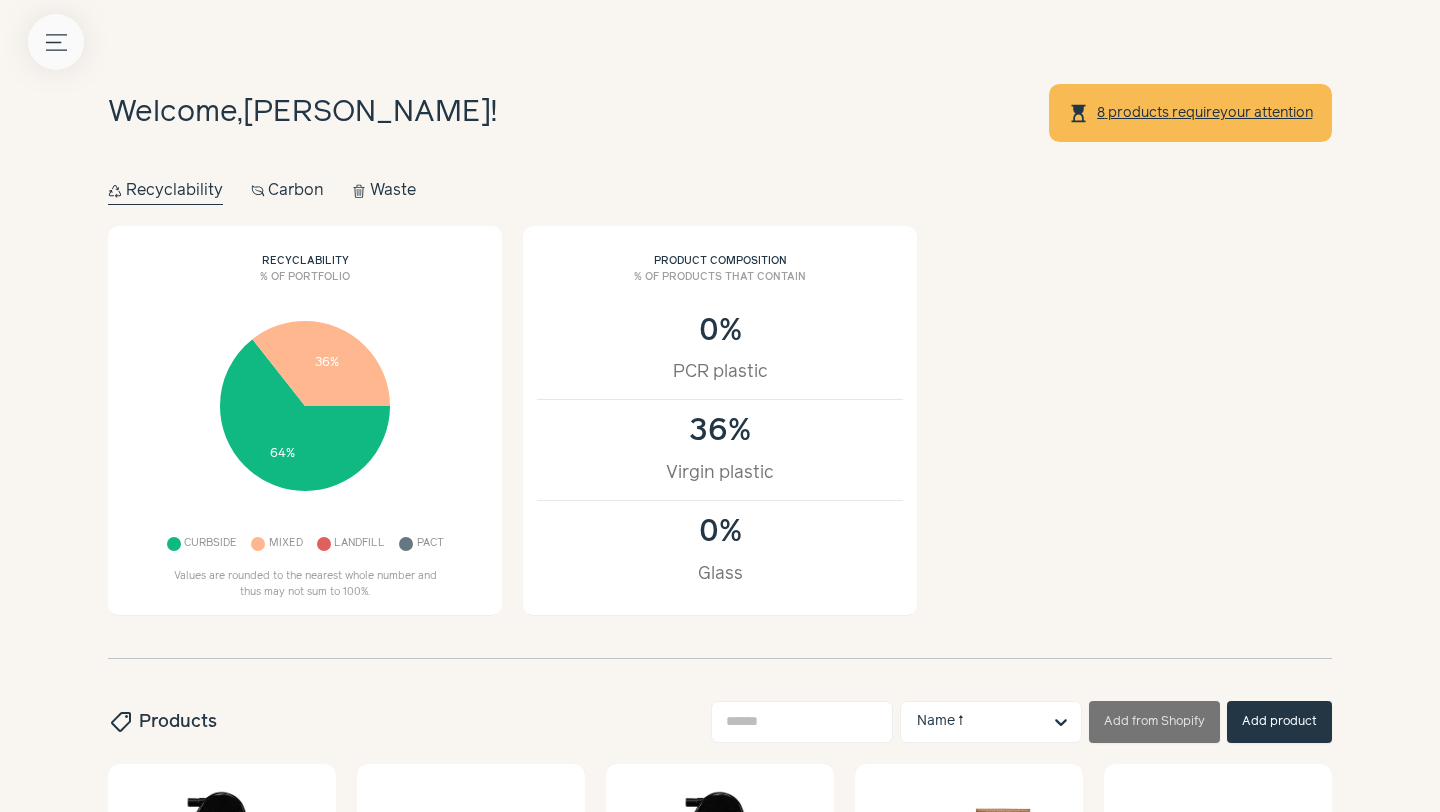 click on "Menu button" 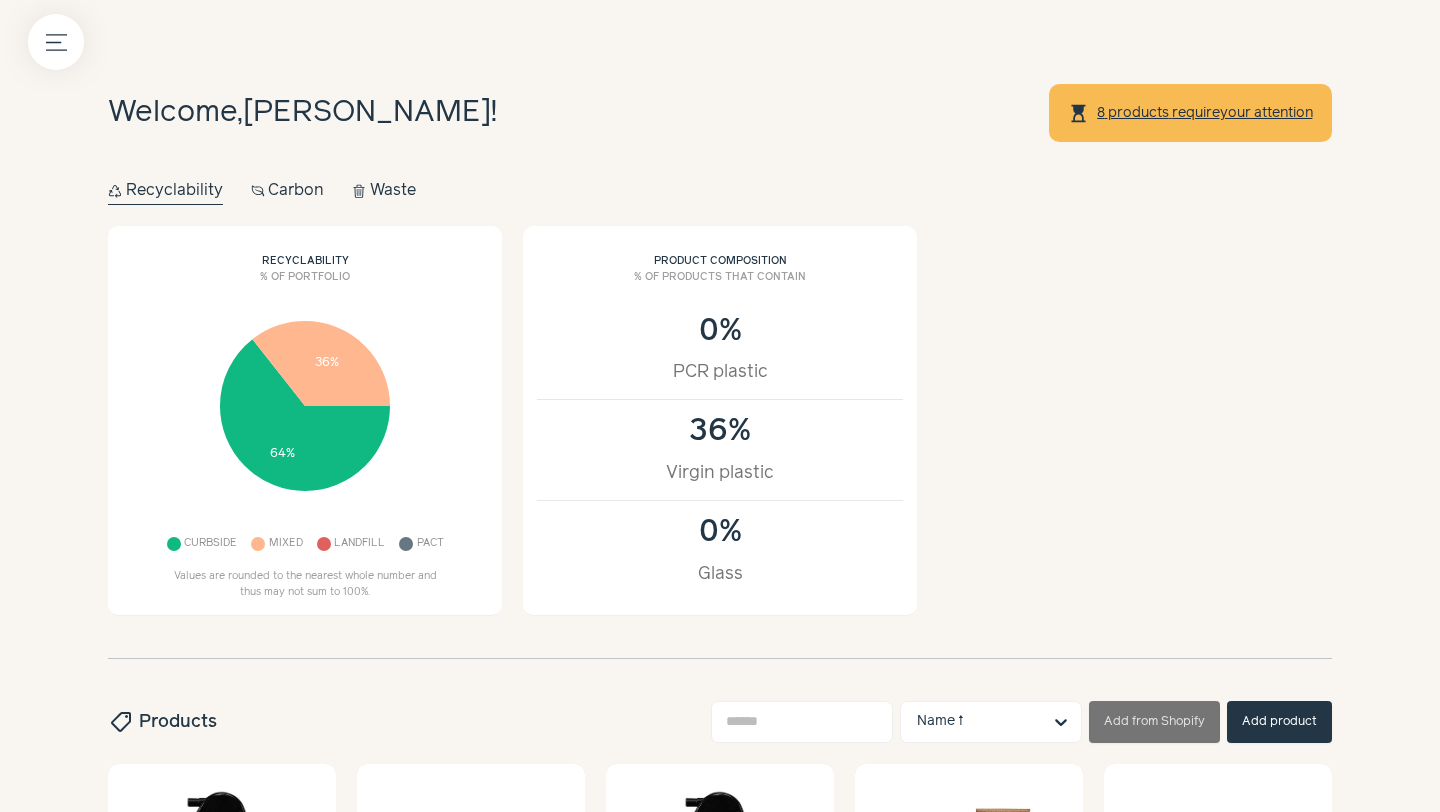 click on "Dashboard" at bounding box center [-229, 228] 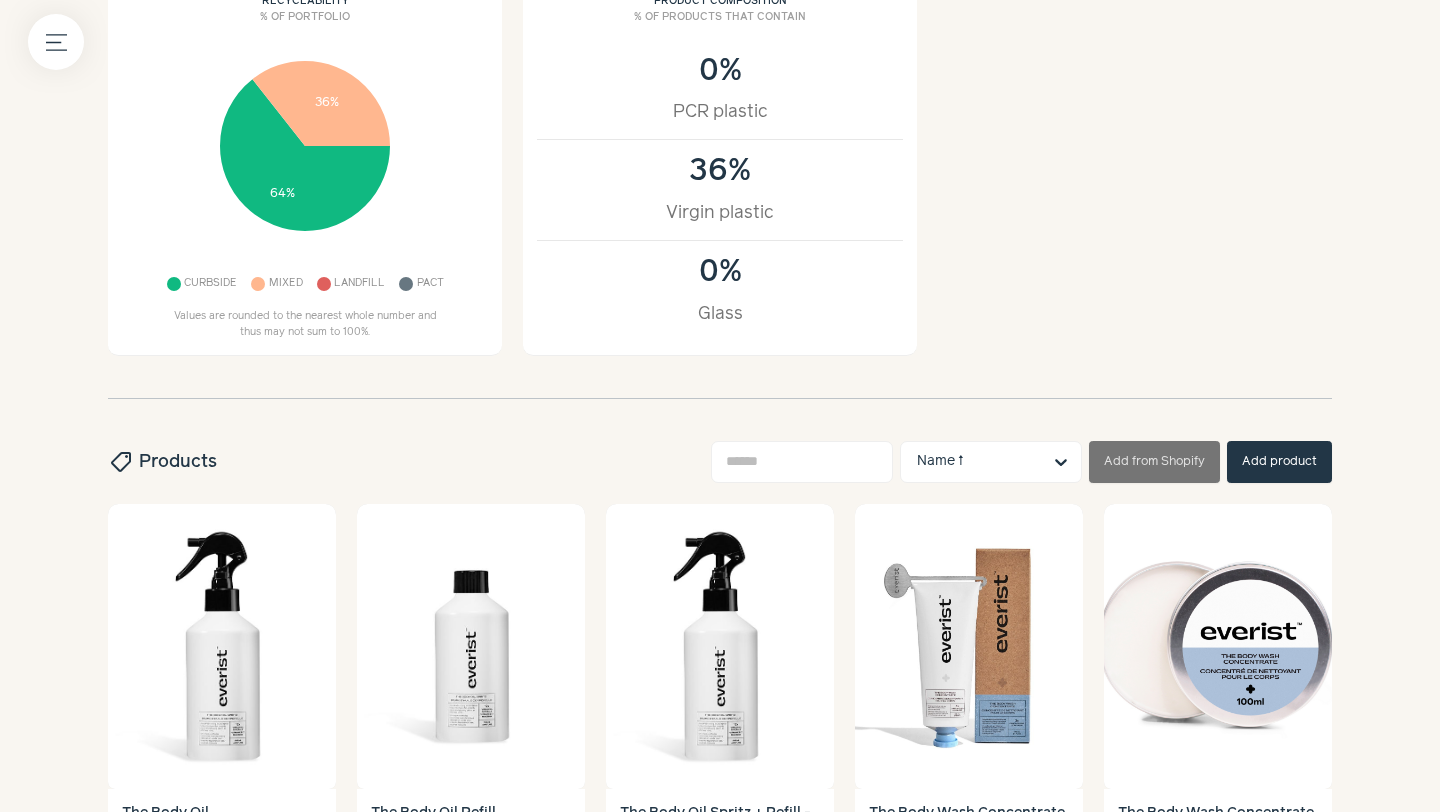 scroll, scrollTop: 262, scrollLeft: 0, axis: vertical 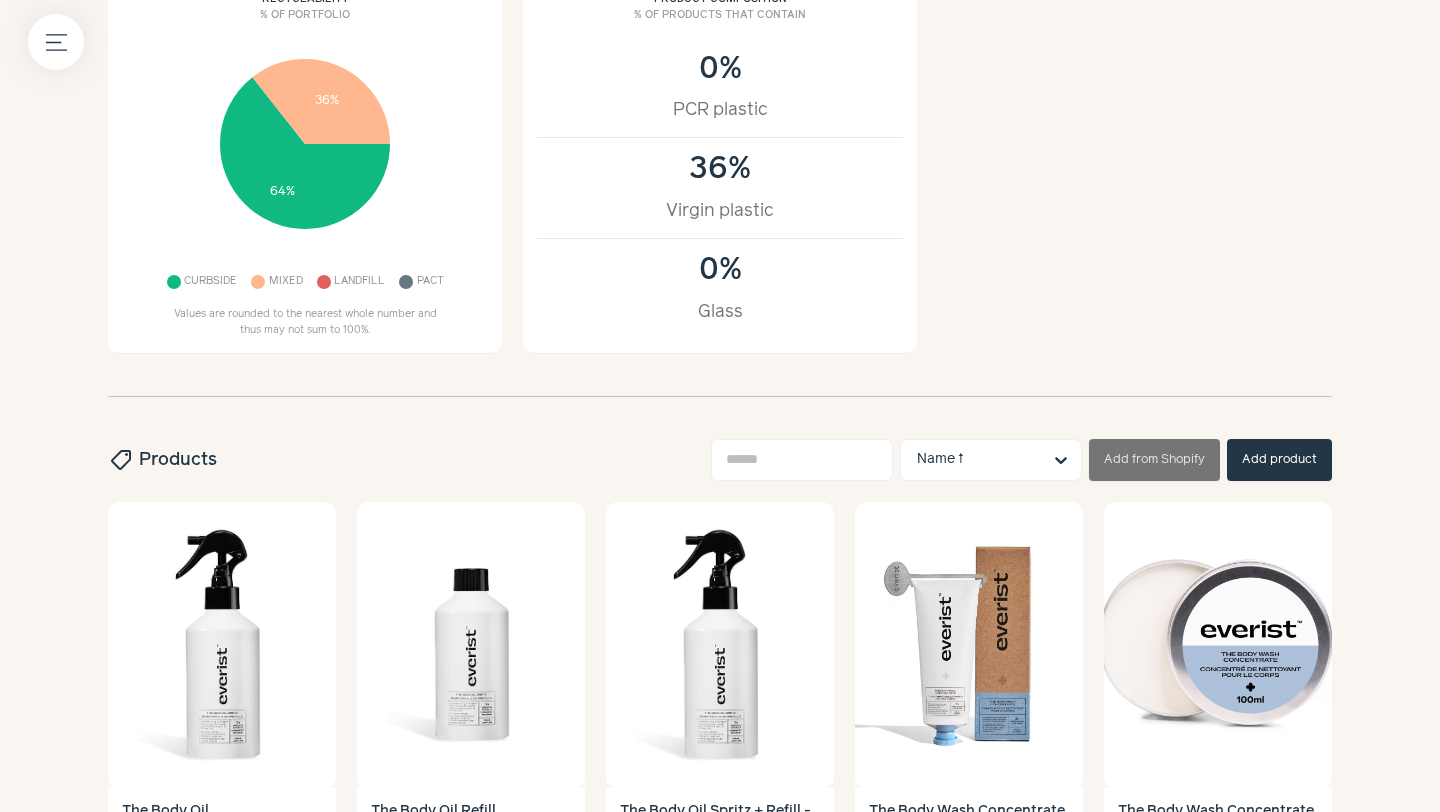 click on "Add product" at bounding box center [1279, 460] 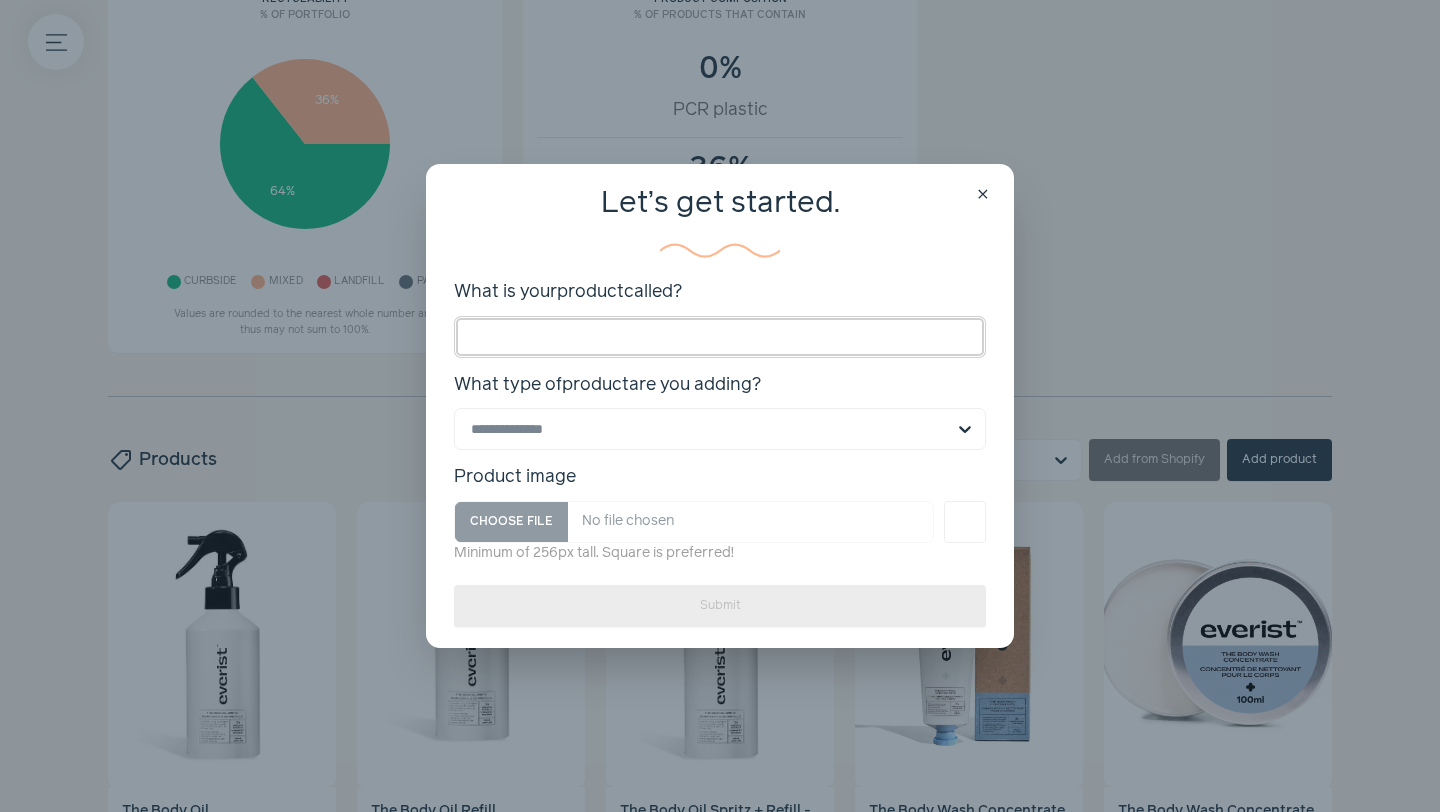 click on "What is your  product  called?" at bounding box center (720, 337) 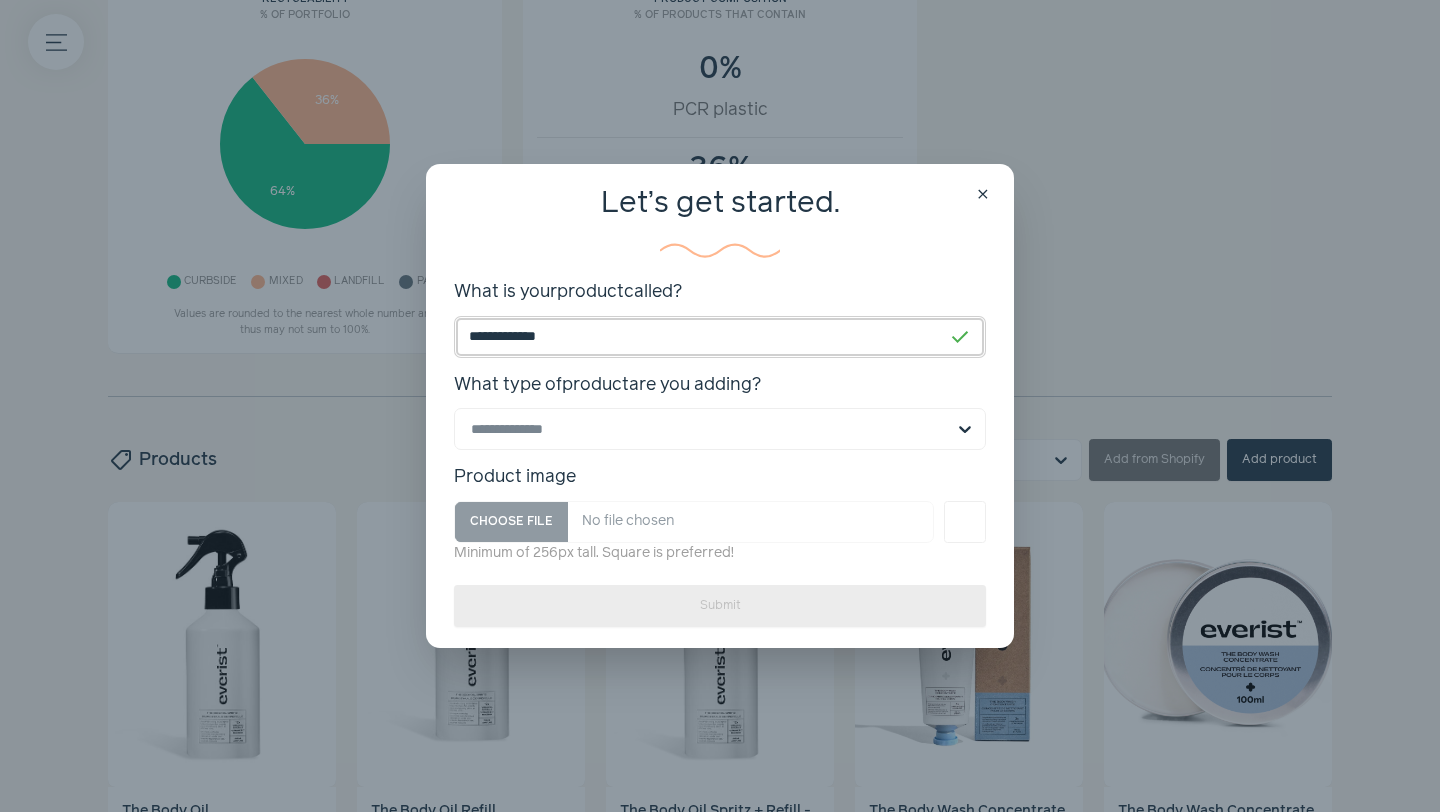 type on "**********" 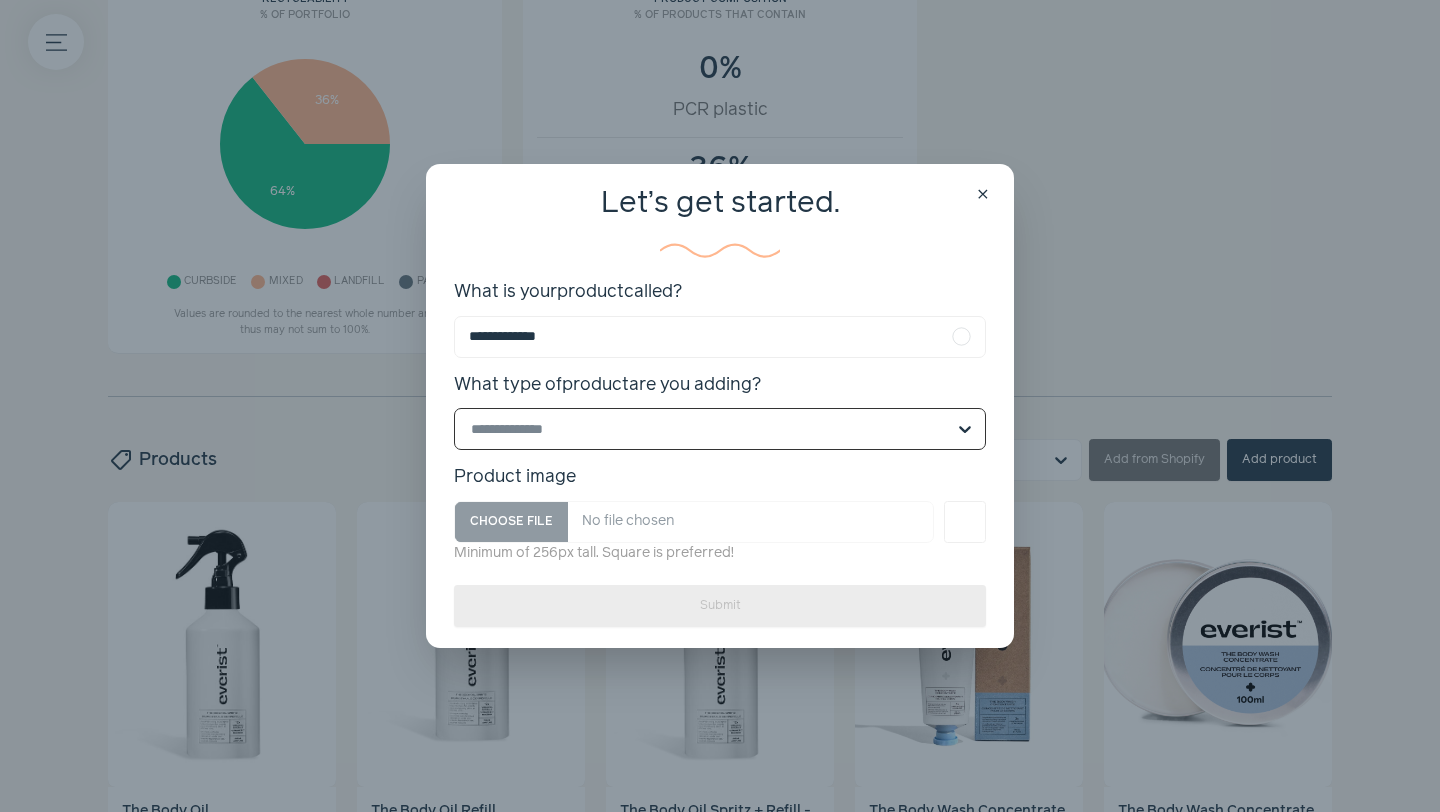 click on "What type of  product  are you adding?       Select is focused, type to refine list, press down to open the menu." at bounding box center (708, 429) 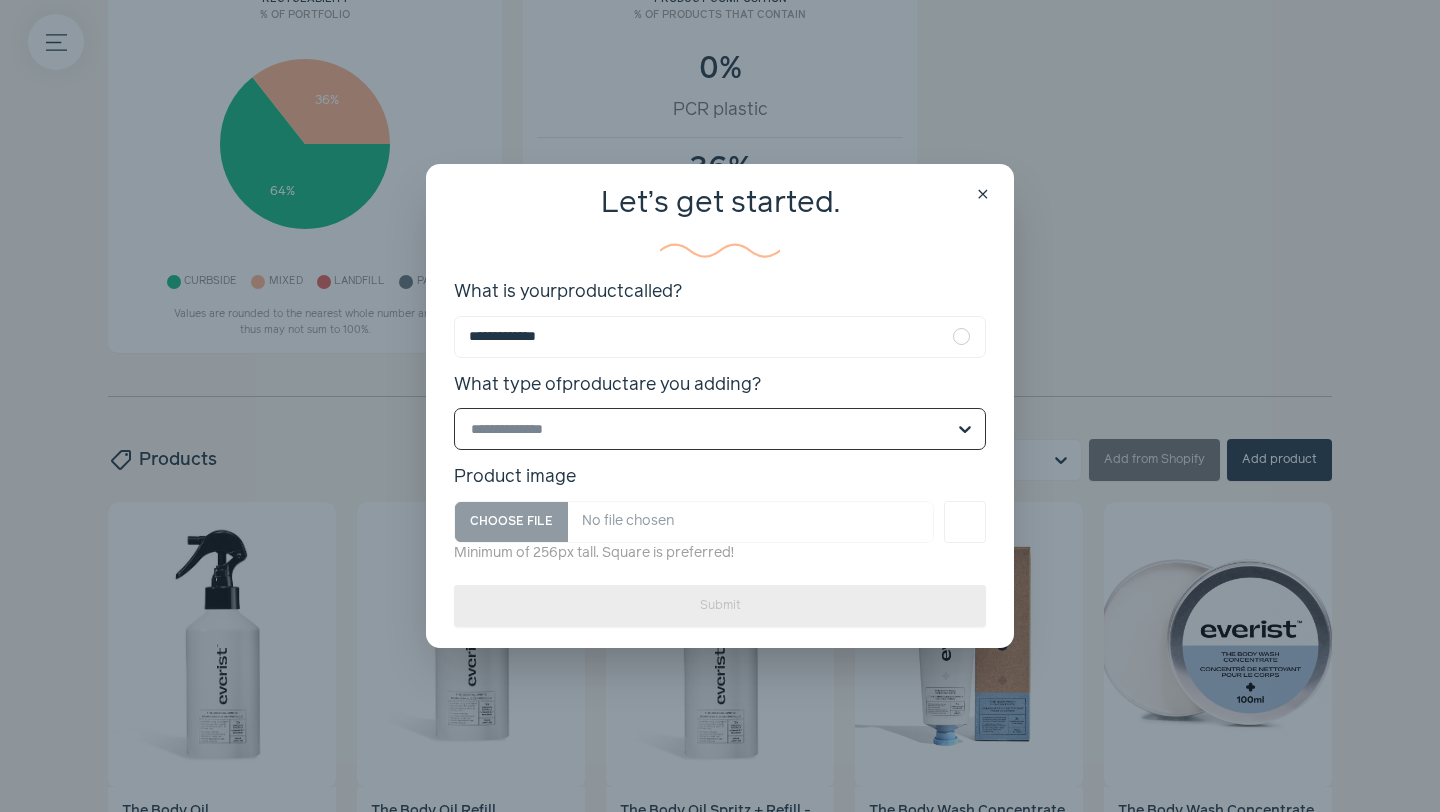 scroll, scrollTop: 0, scrollLeft: 0, axis: both 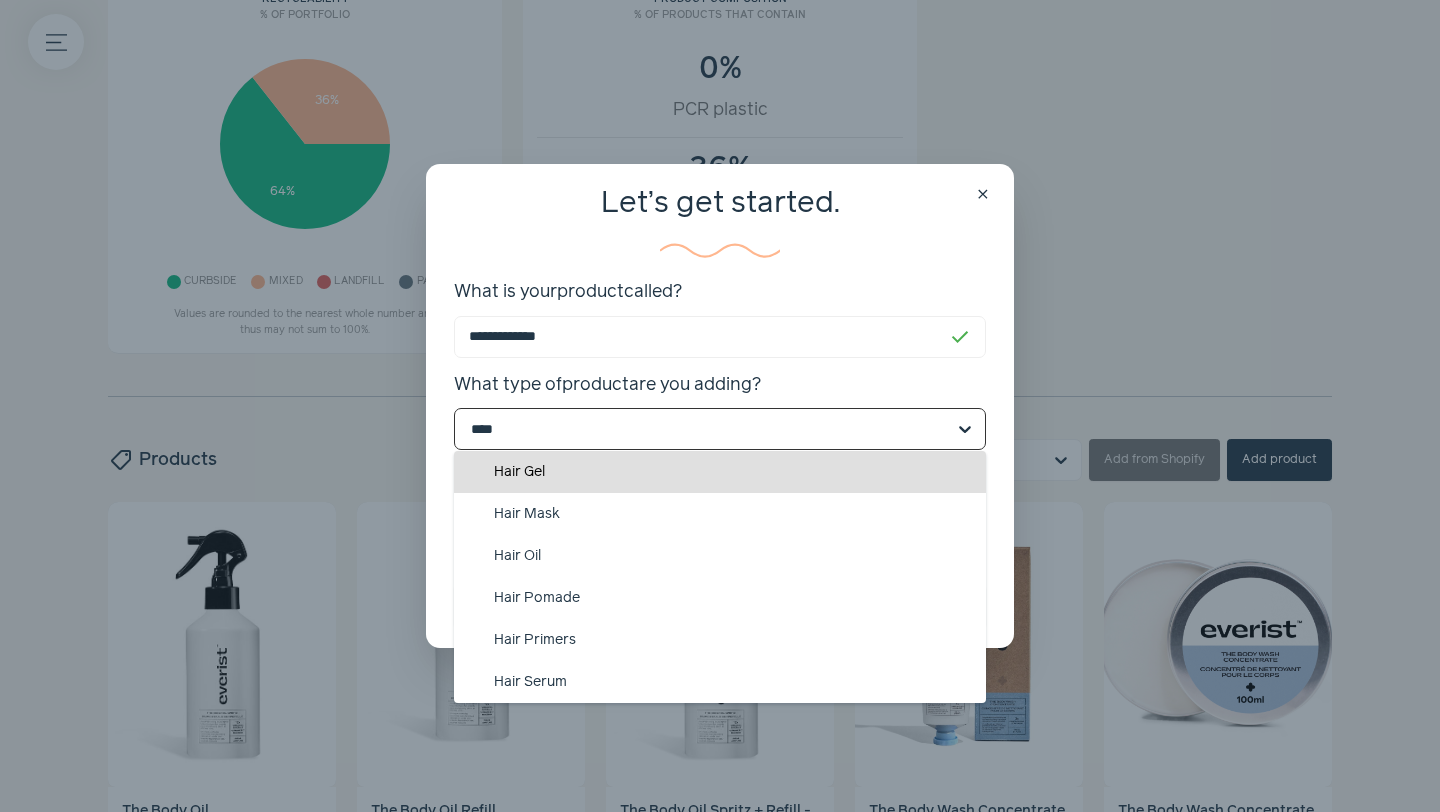 type on "****" 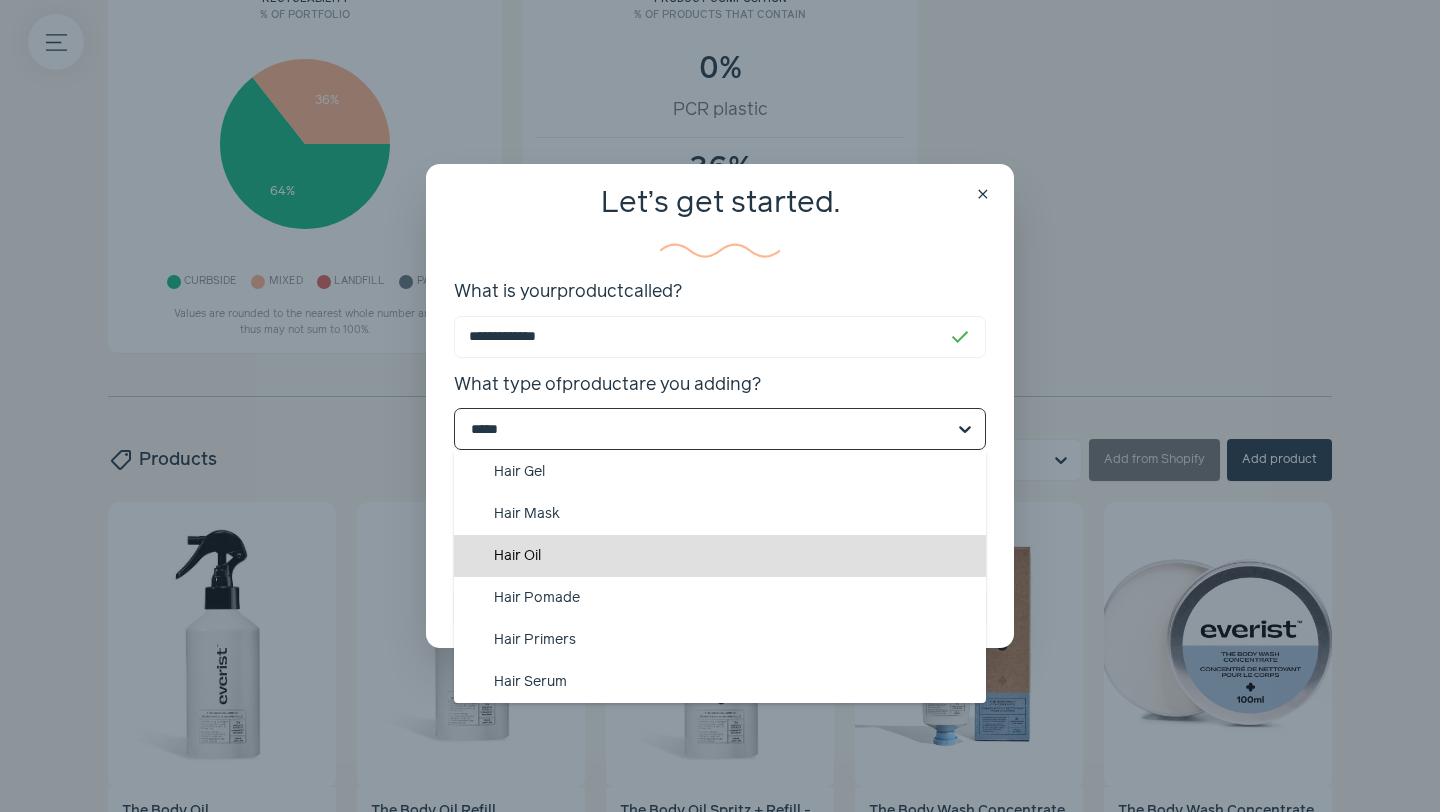 click on "Hair Oil" at bounding box center (720, 556) 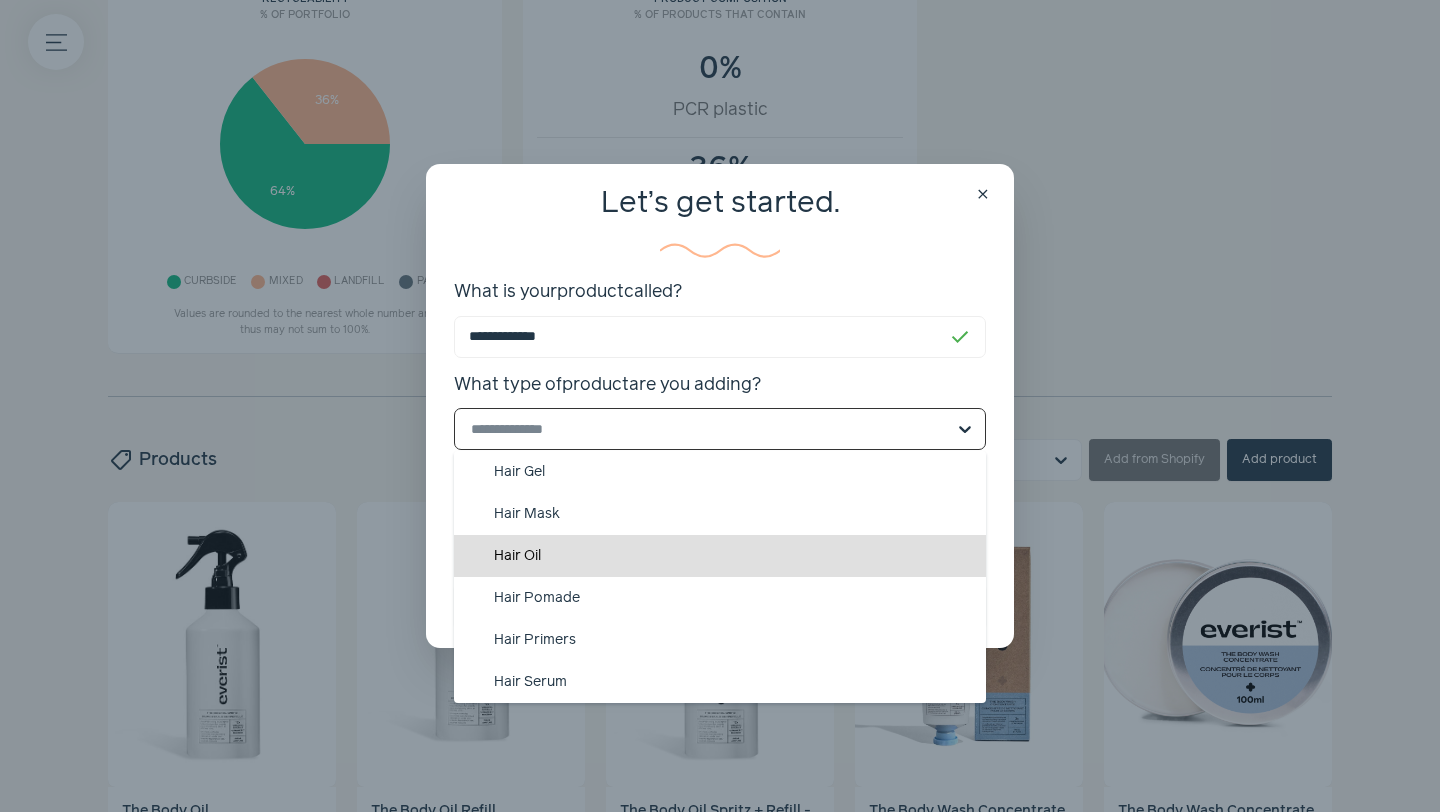 scroll, scrollTop: 0, scrollLeft: 0, axis: both 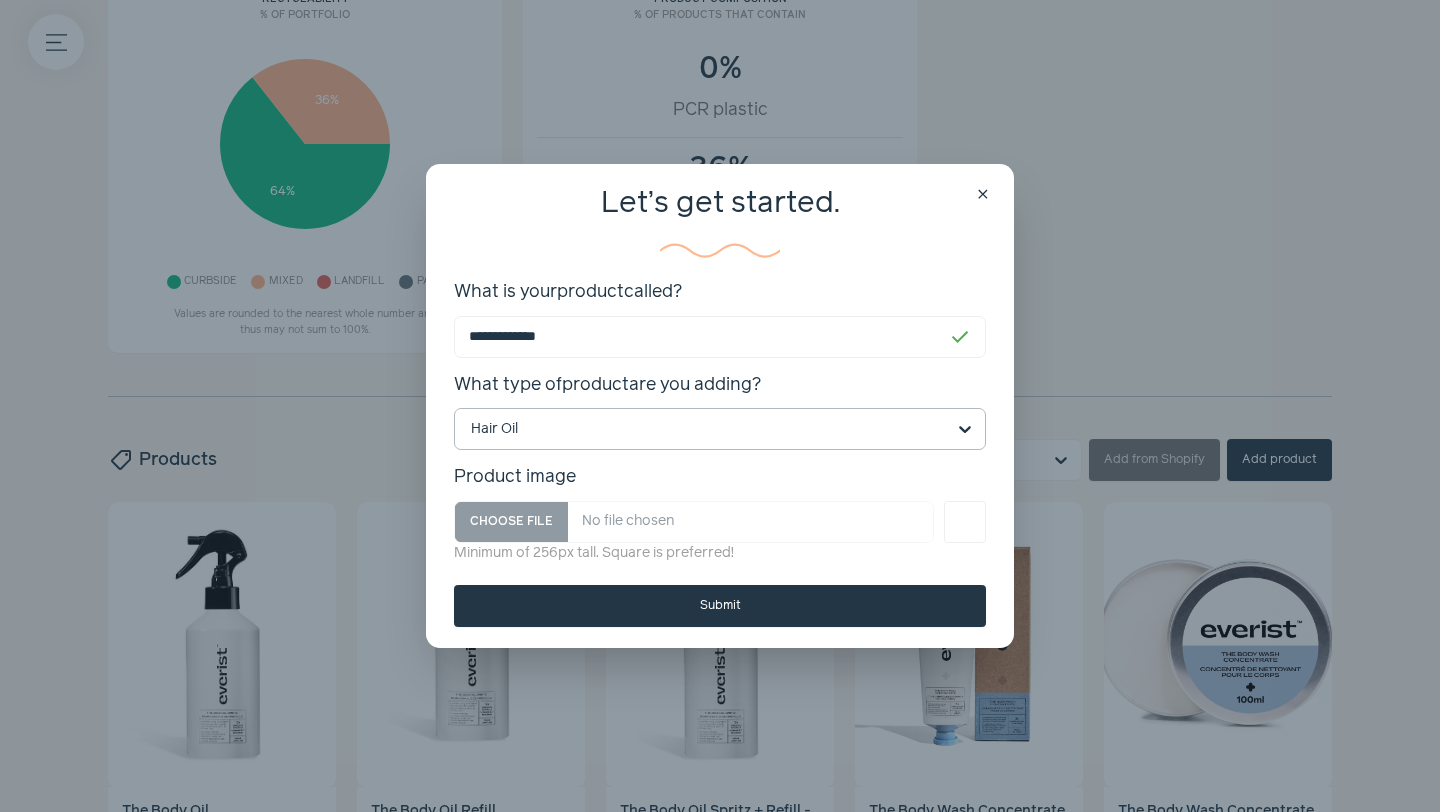 click on "Submit" at bounding box center [720, 606] 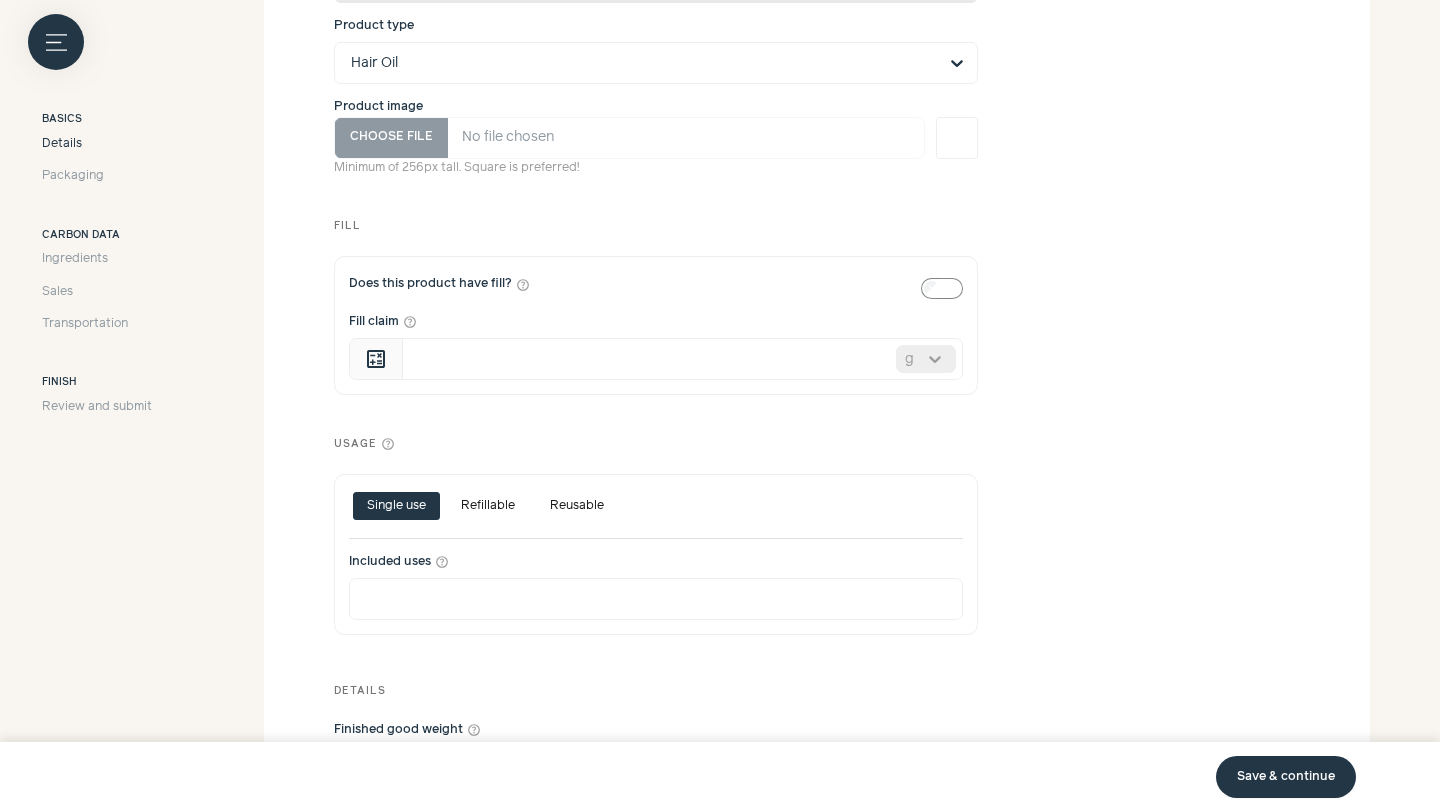 scroll, scrollTop: 647, scrollLeft: 0, axis: vertical 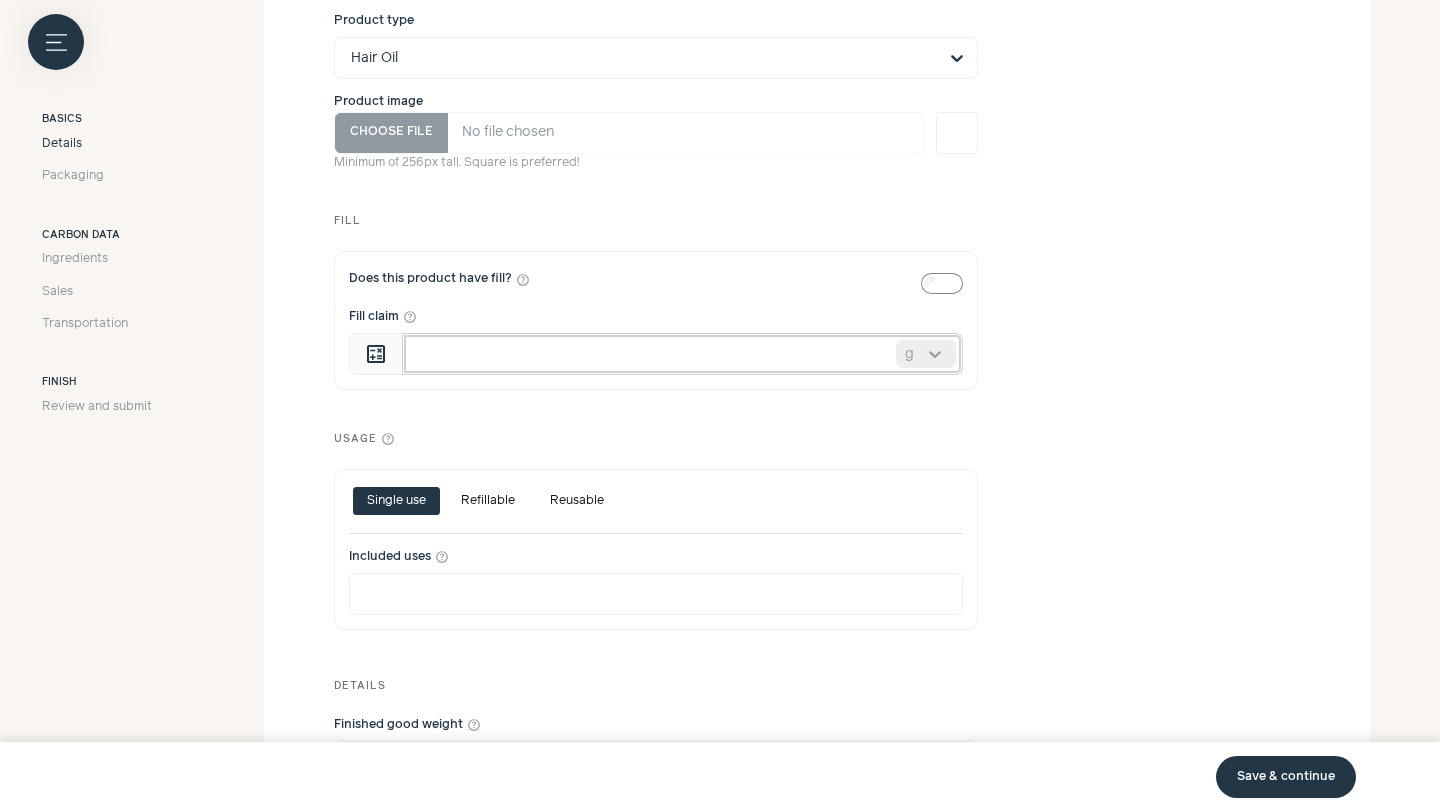 click on "Fill claim   help_outline" at bounding box center (682, 354) 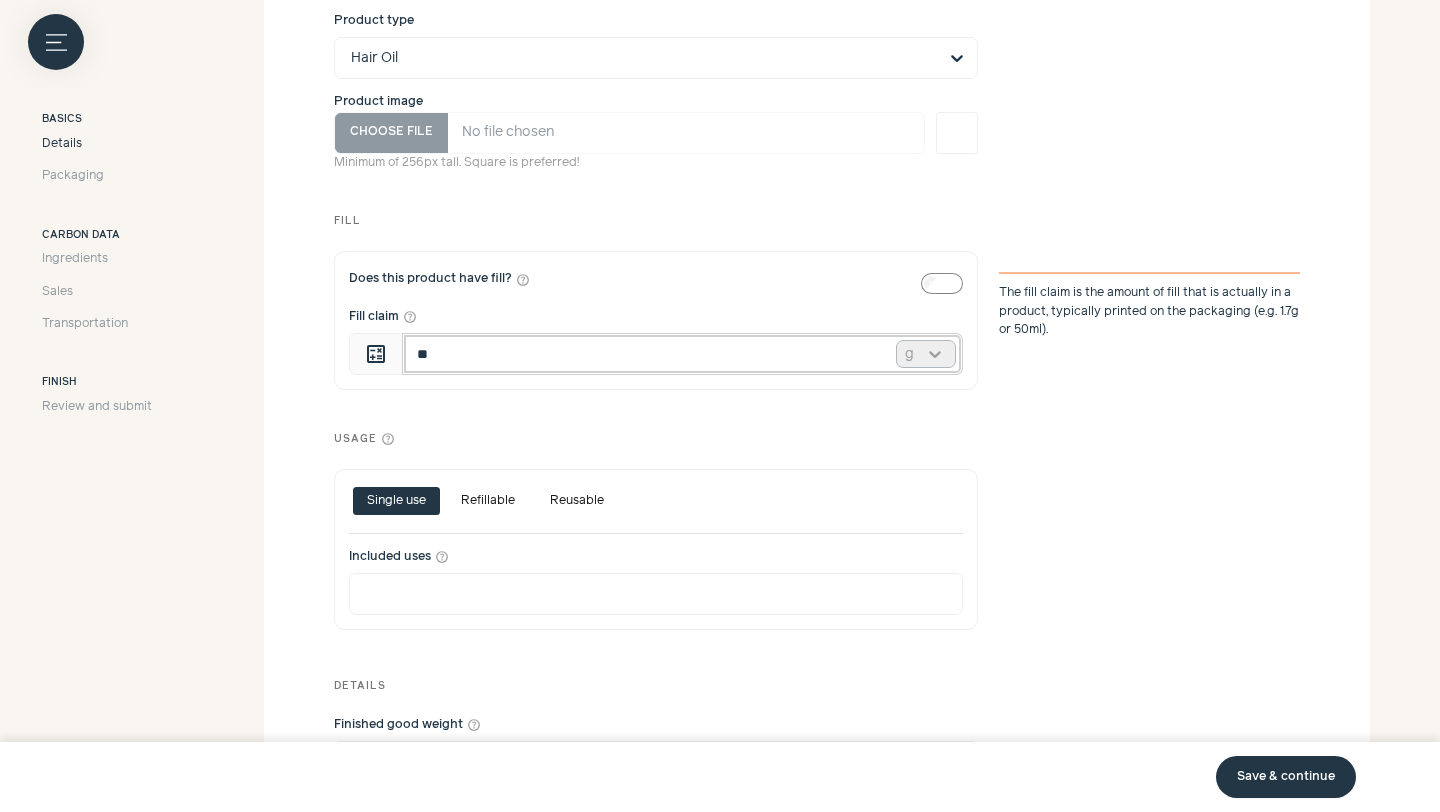 type on "**" 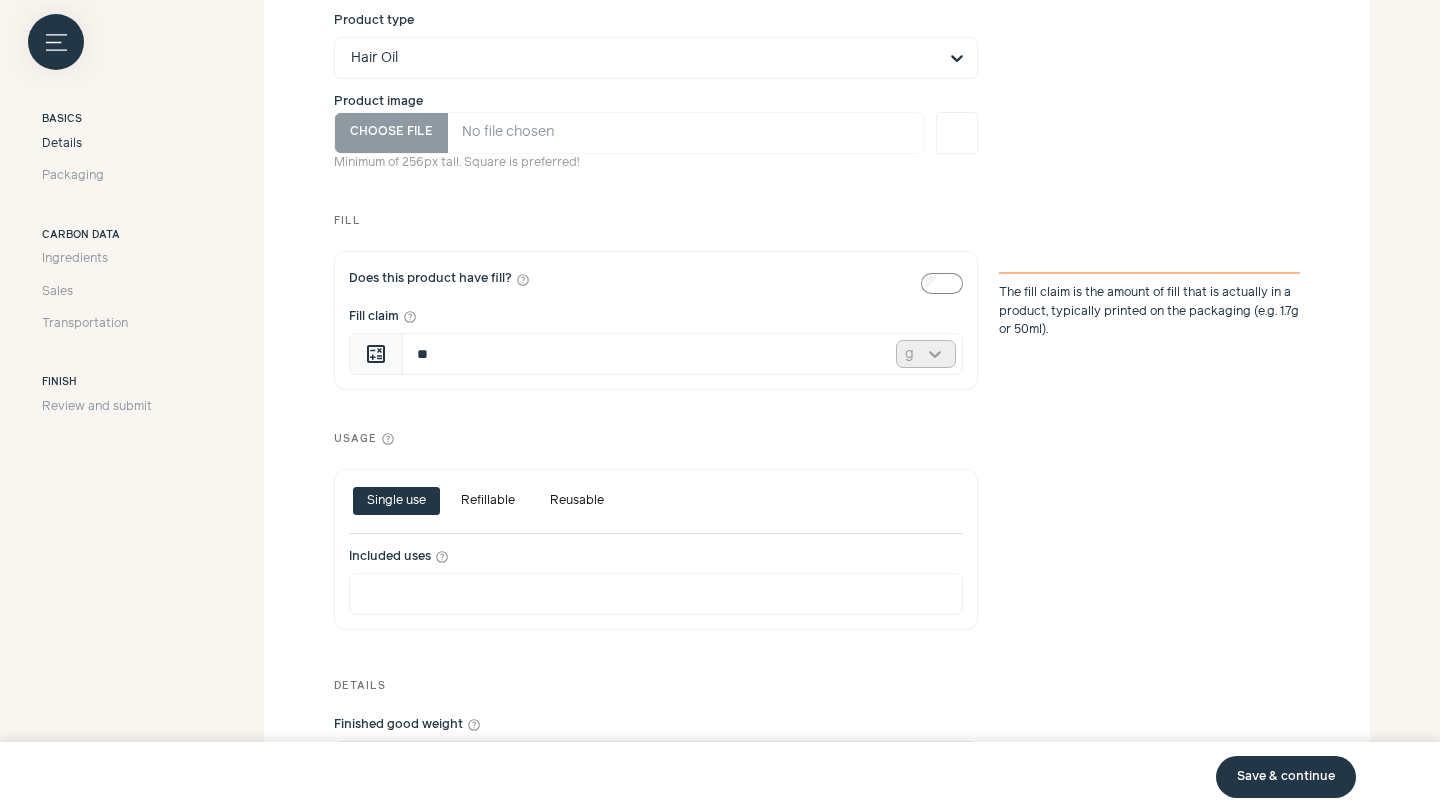 click at bounding box center [935, 354] 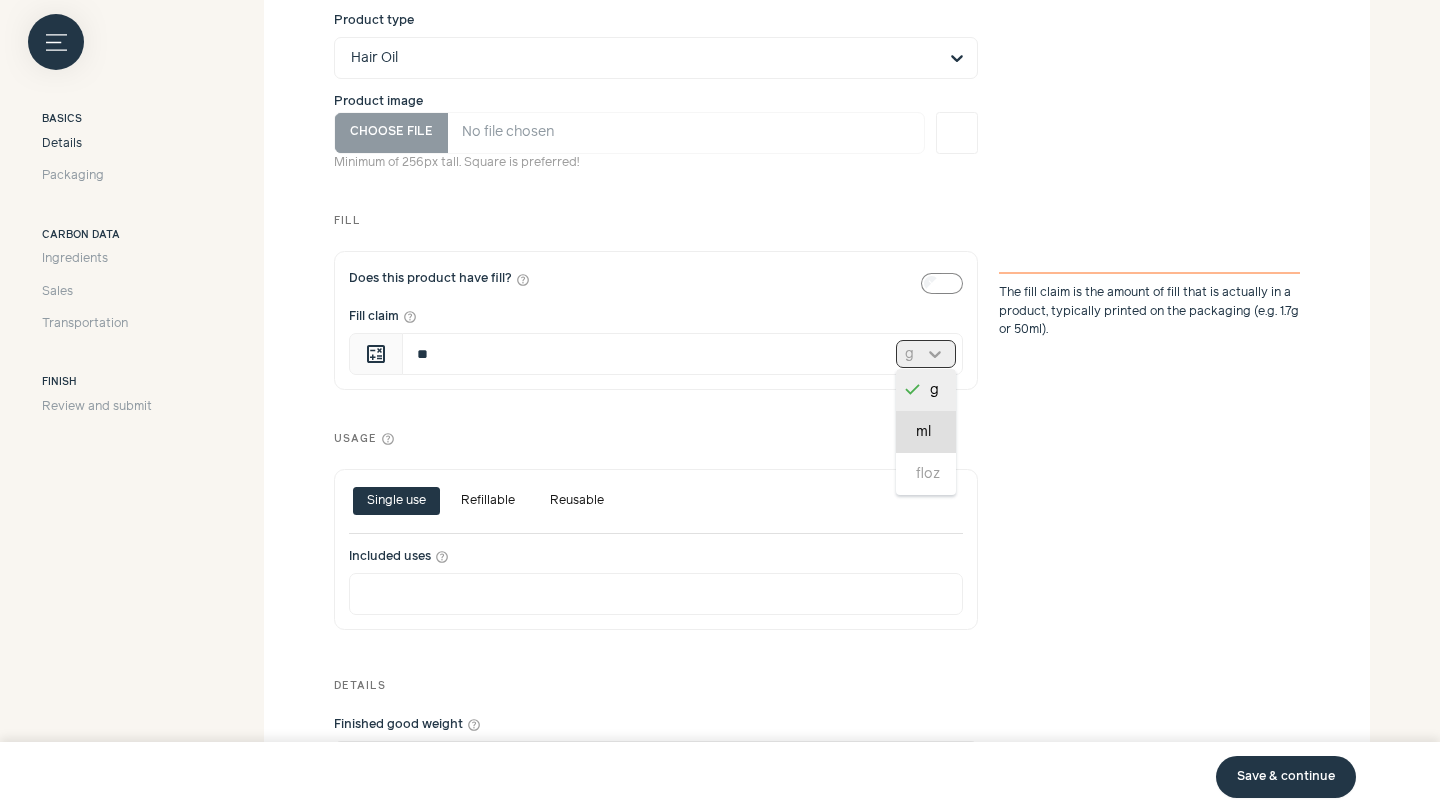 click on "ml" at bounding box center (926, 432) 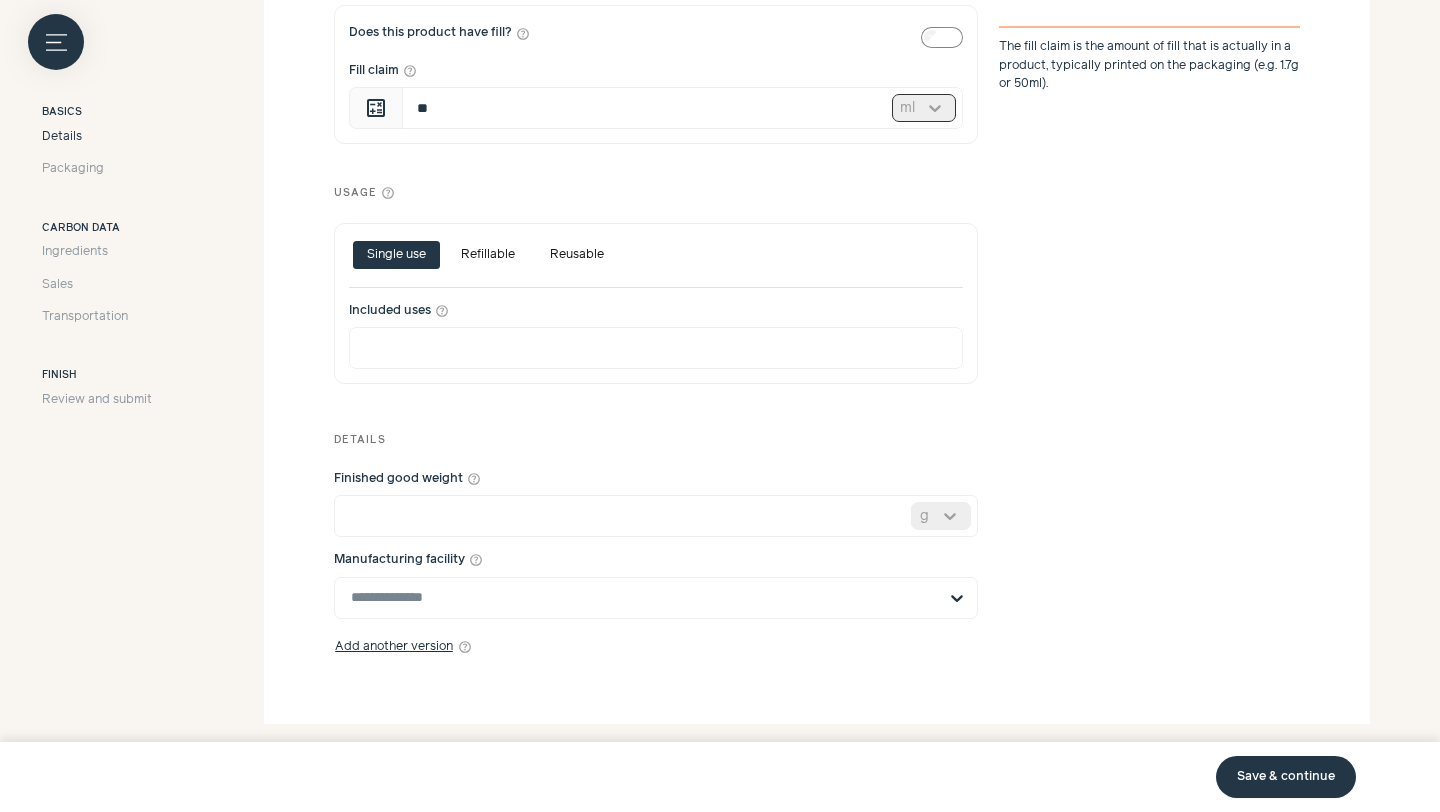 scroll, scrollTop: 931, scrollLeft: 0, axis: vertical 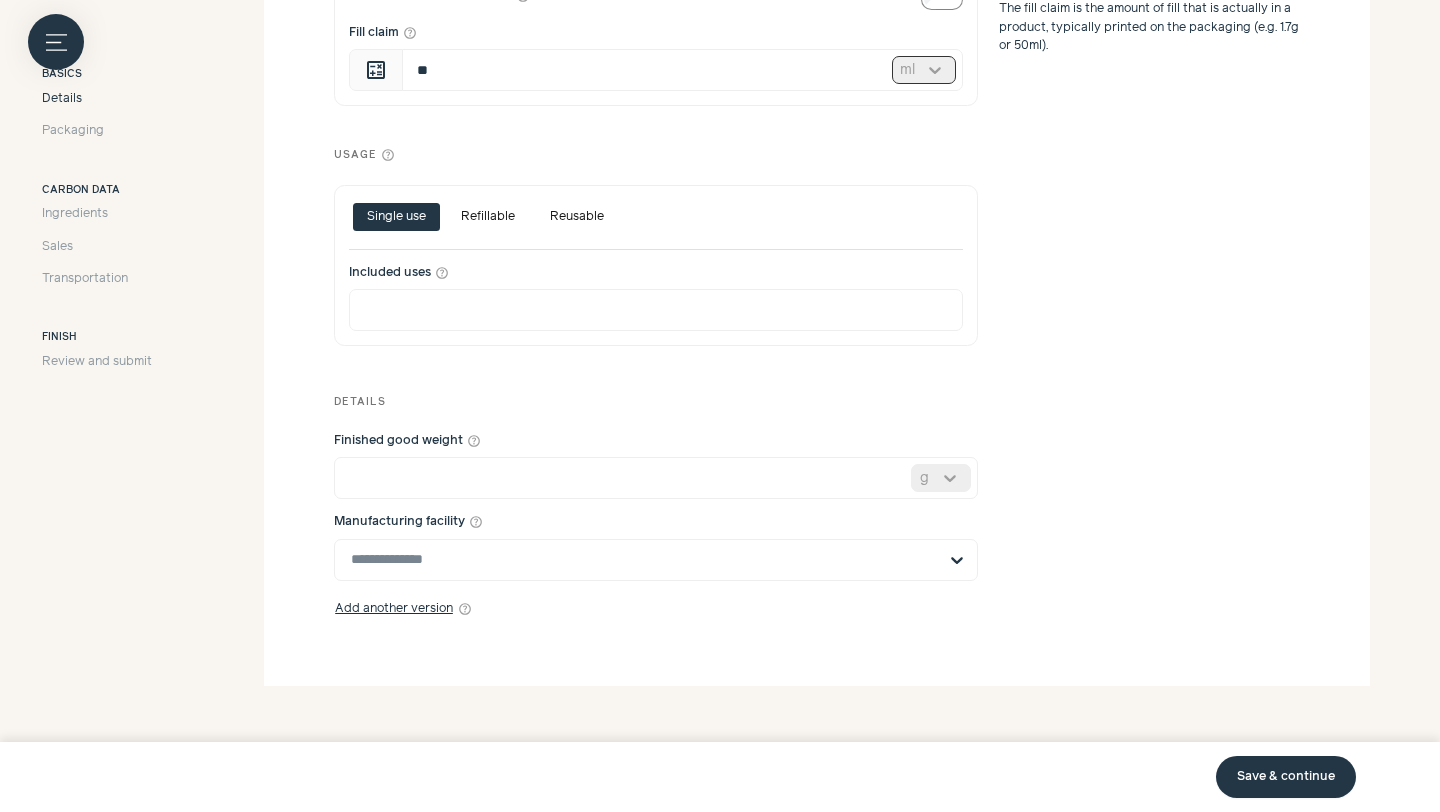 click on "Save & continue" at bounding box center [1286, 777] 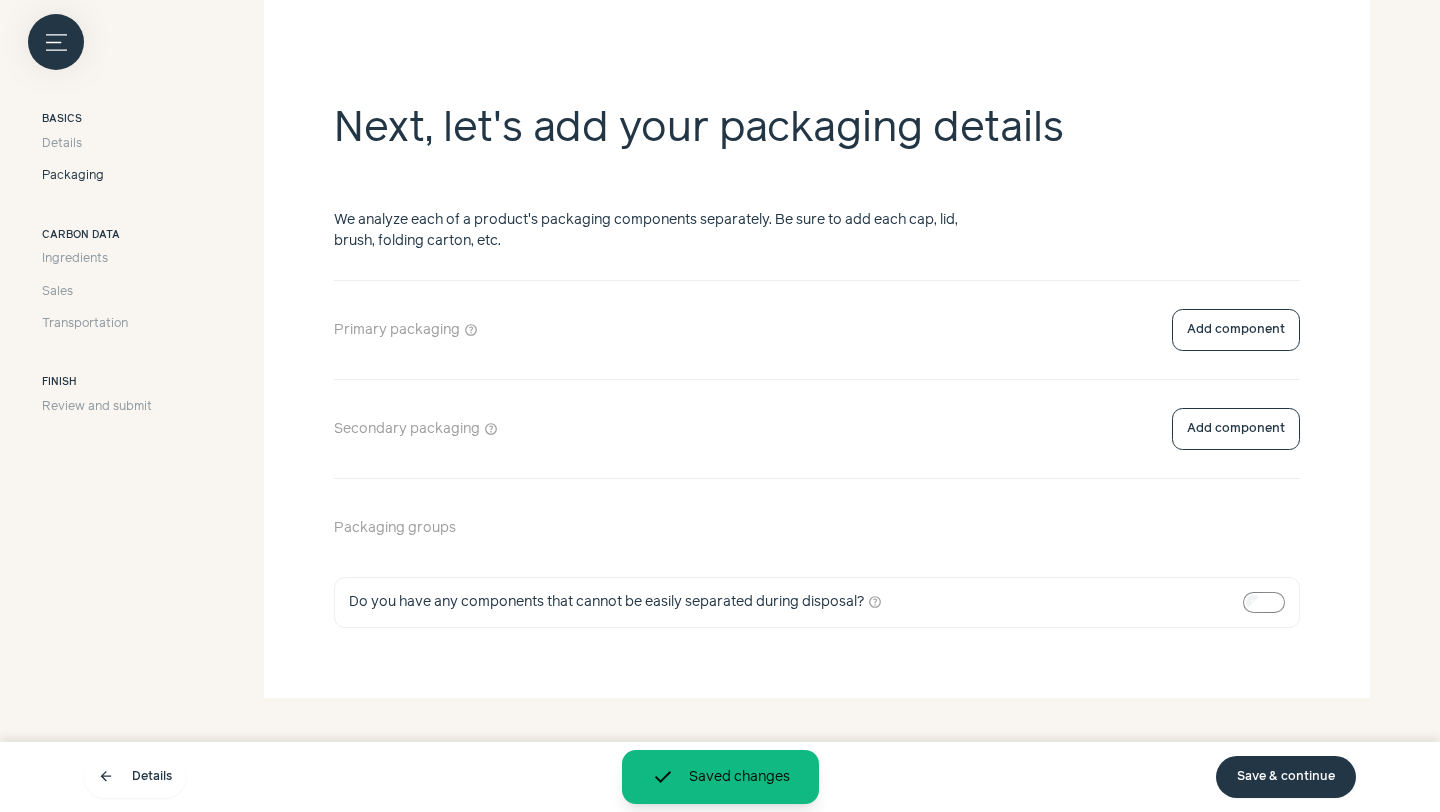 scroll, scrollTop: 0, scrollLeft: 0, axis: both 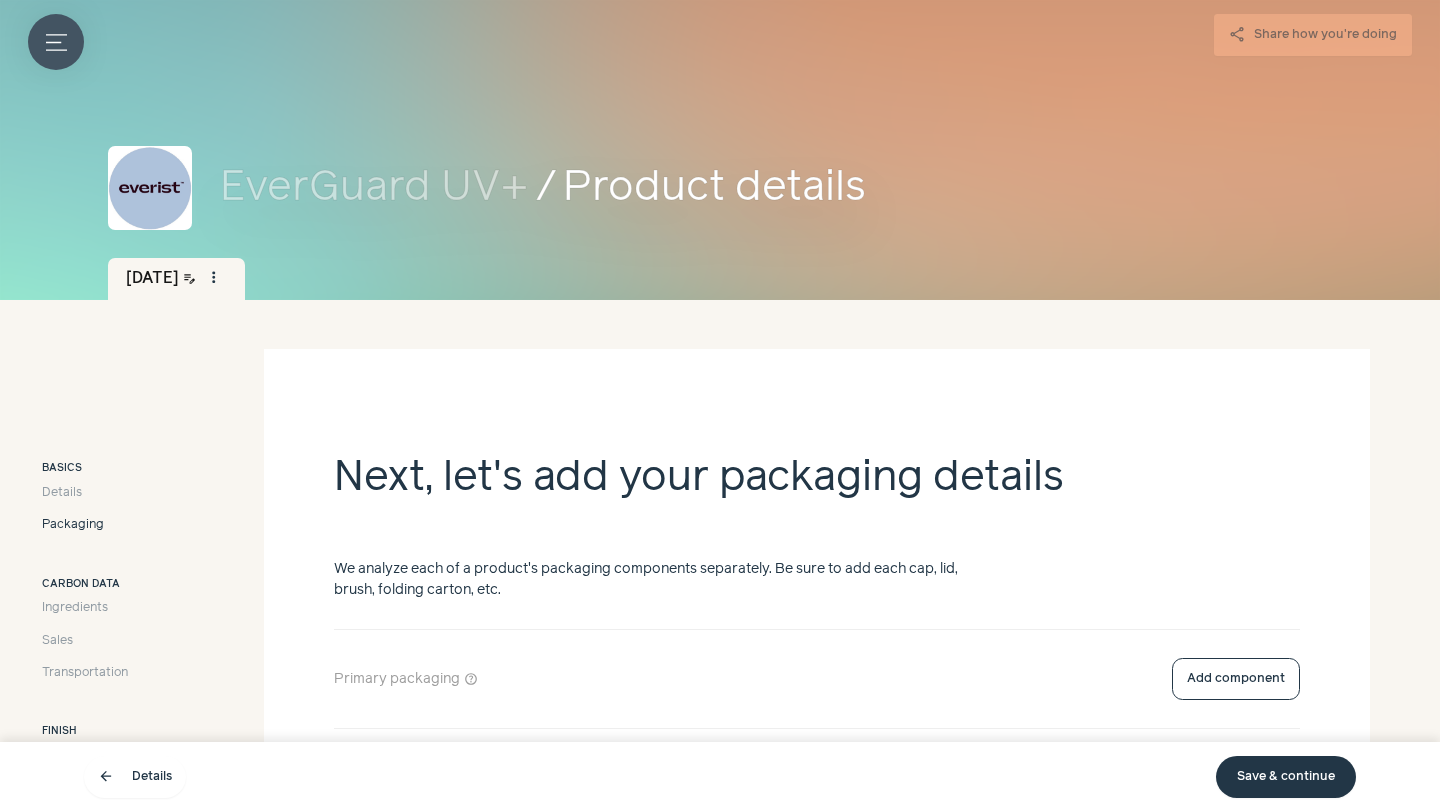 click on "Menu button" 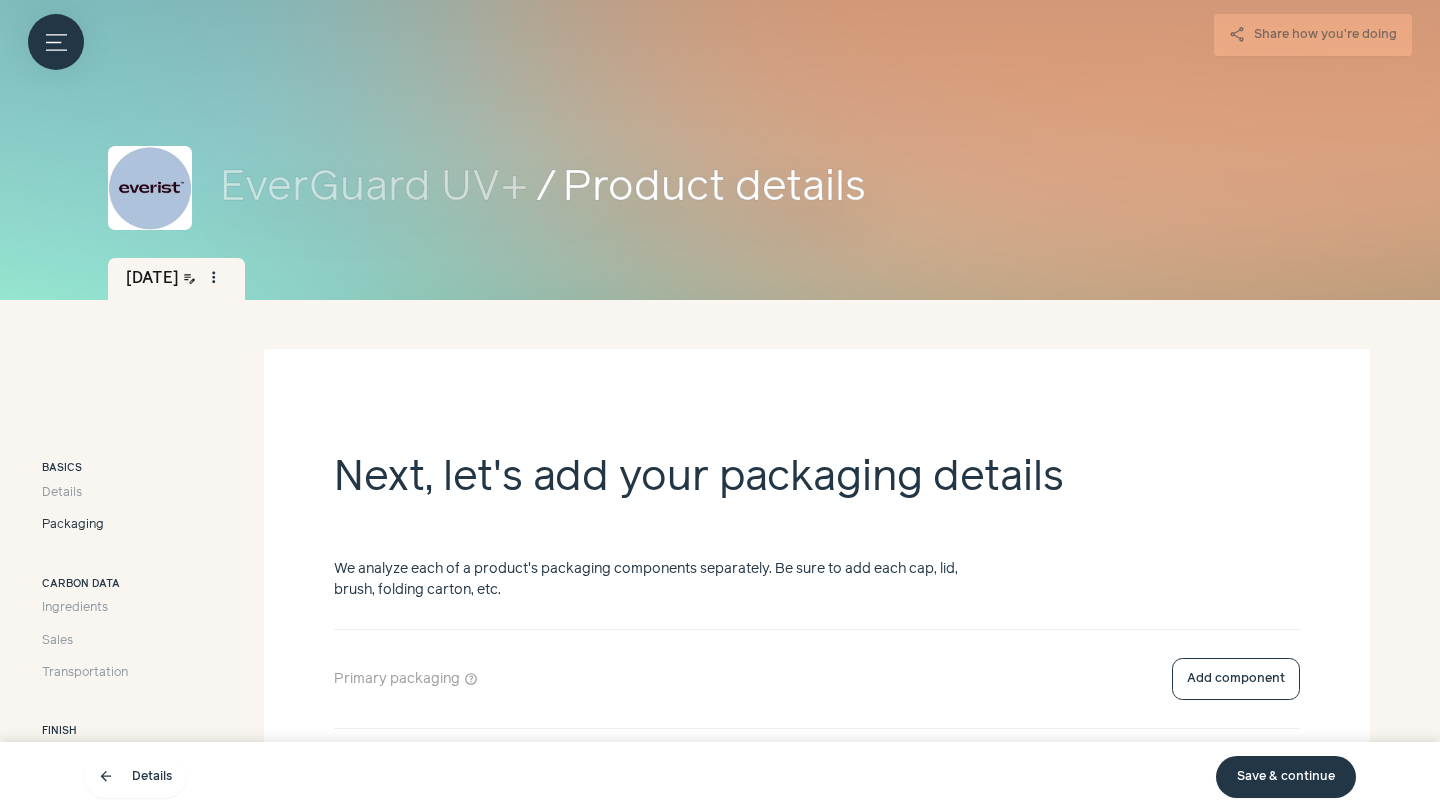 click on "Dashboard" at bounding box center (-229, 228) 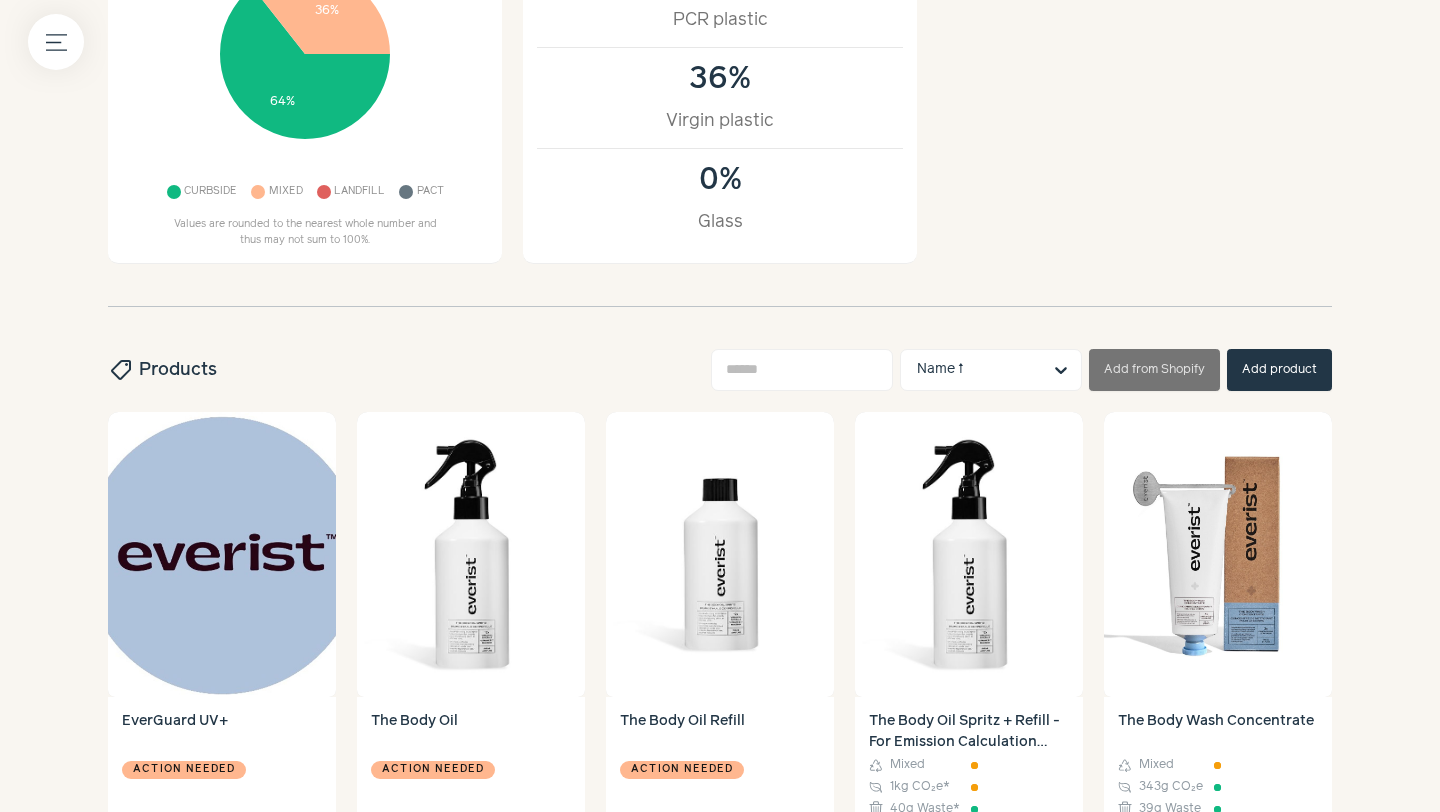scroll, scrollTop: 0, scrollLeft: 0, axis: both 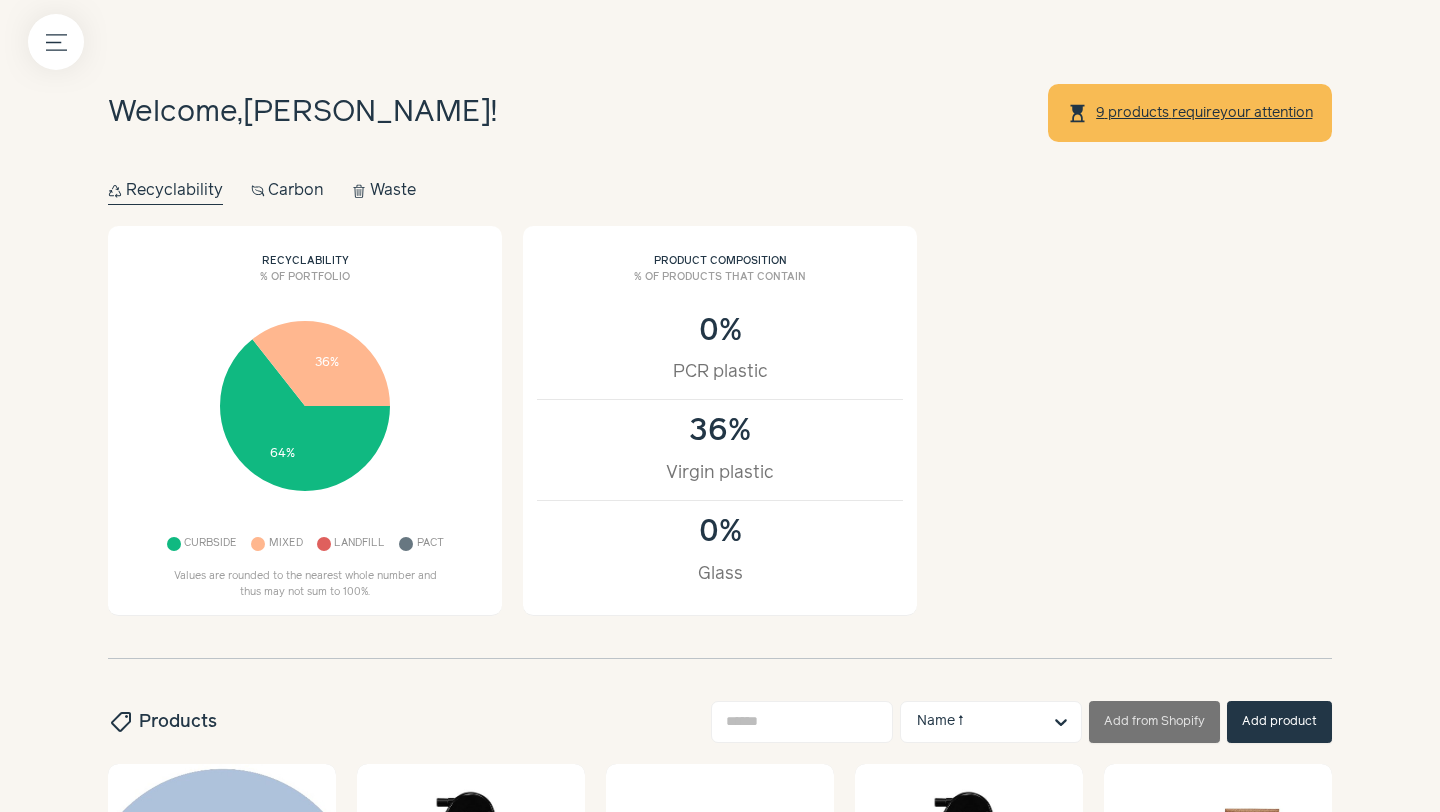 click on "Add product" at bounding box center (1279, 722) 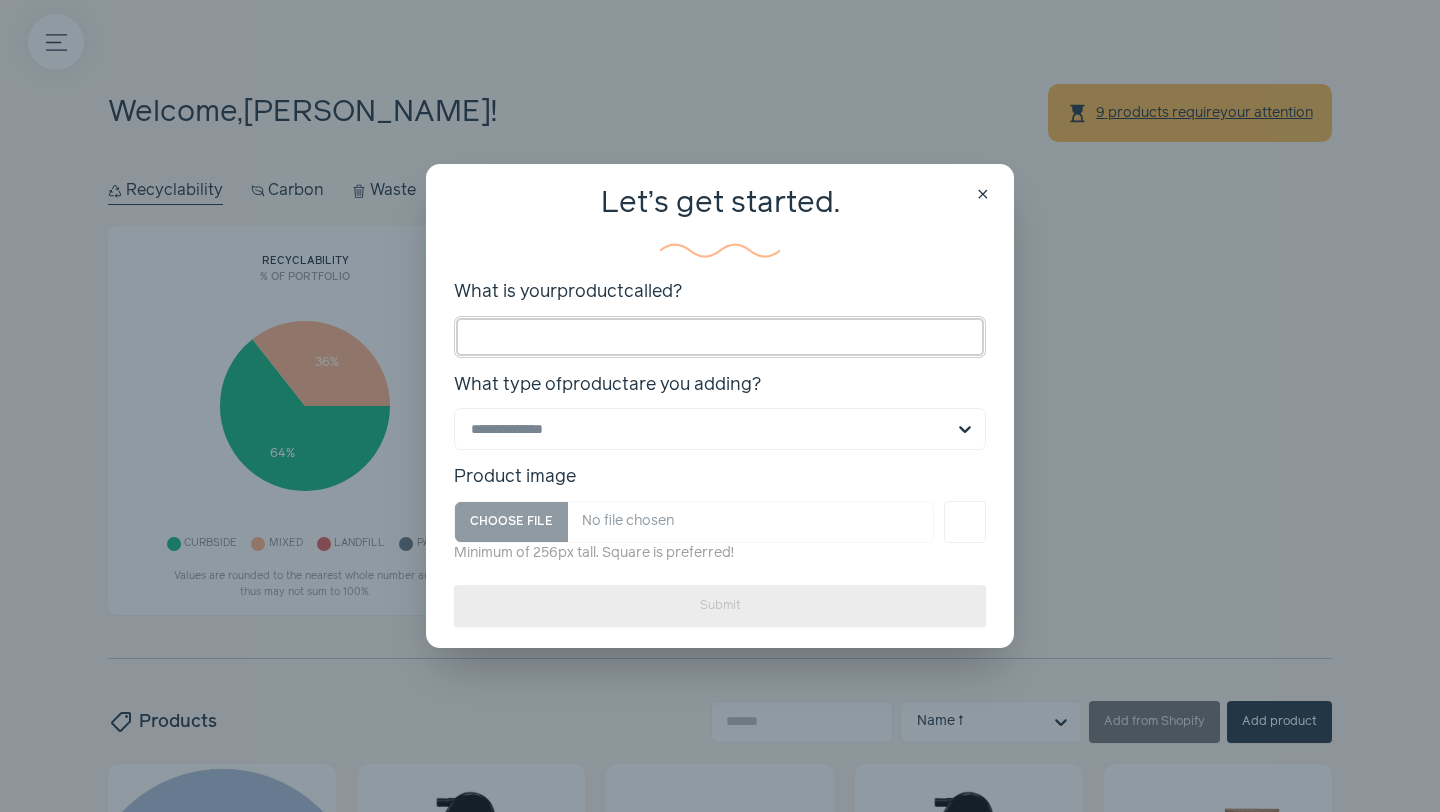 click on "What is your  product  called?" at bounding box center [720, 337] 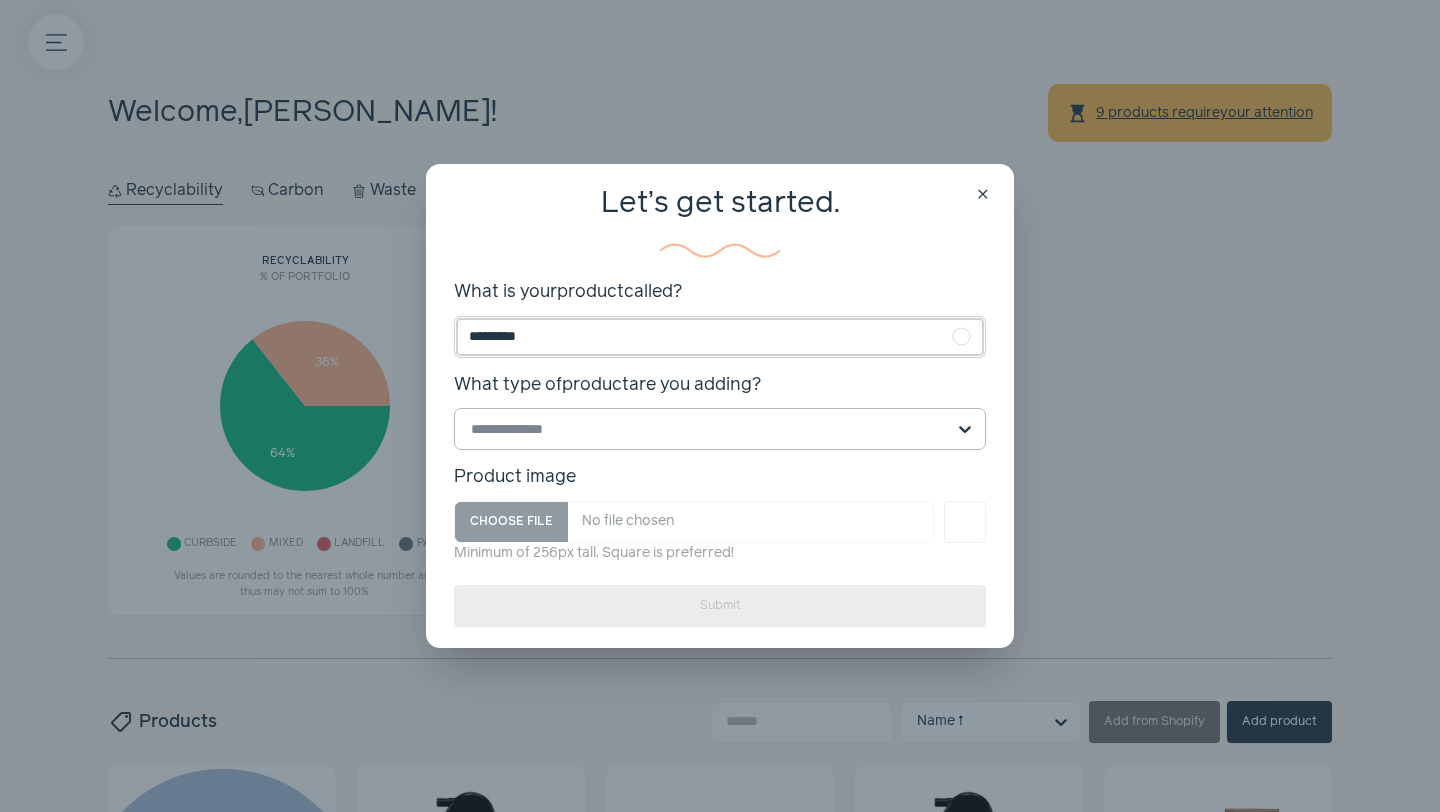 type on "*********" 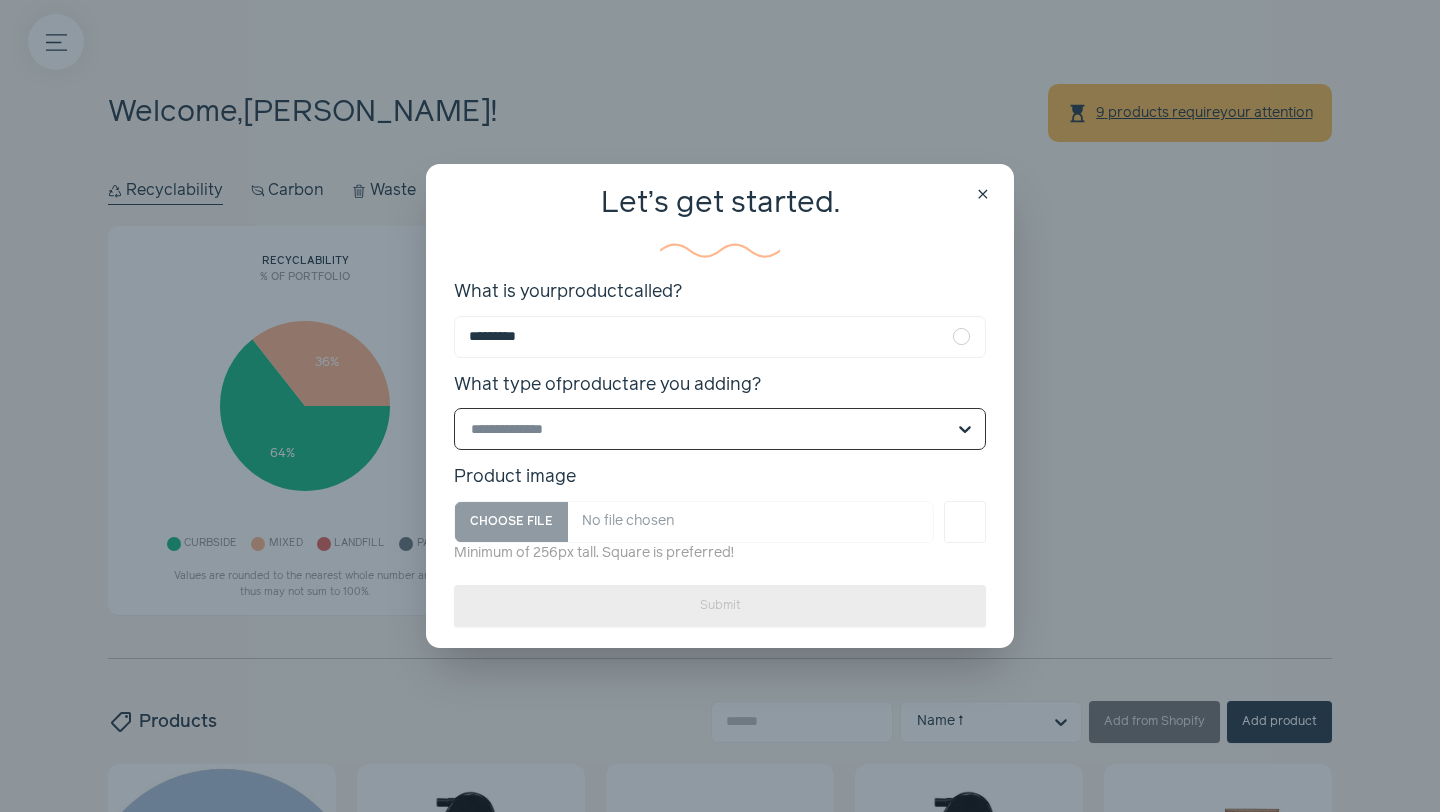 click on "What type of  product  are you adding?       Select is focused, type to refine list, press down to open the menu." at bounding box center (708, 429) 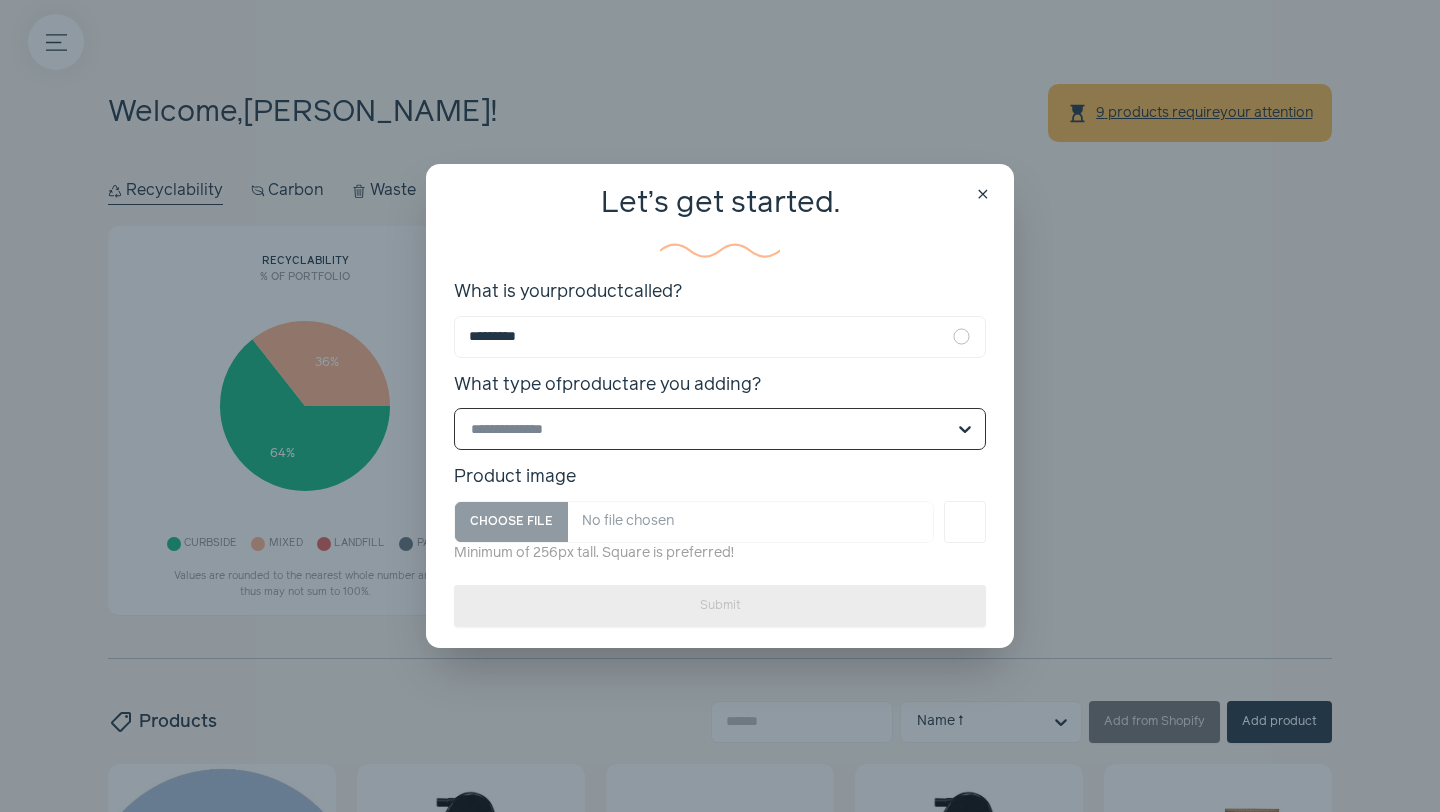 scroll, scrollTop: 0, scrollLeft: 0, axis: both 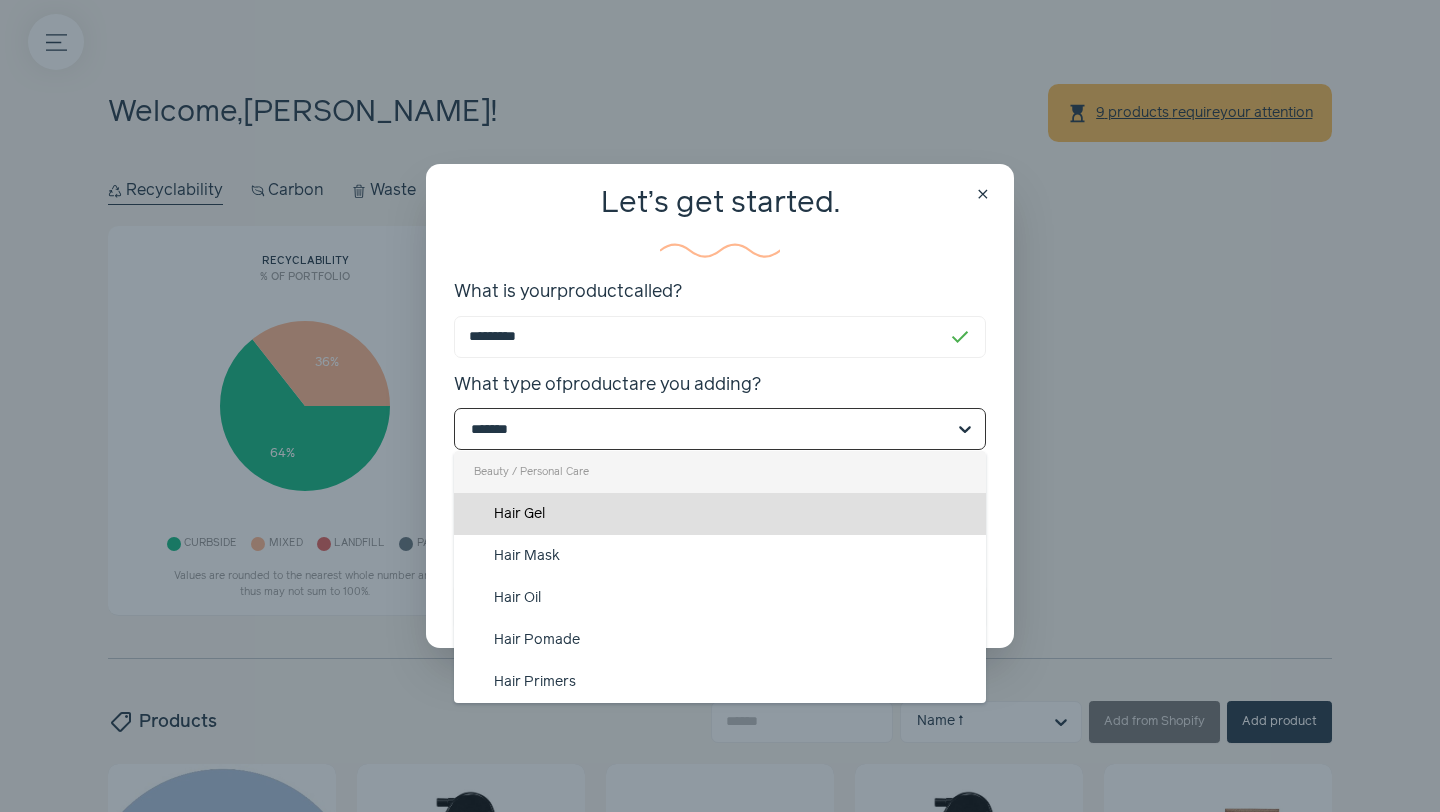 type on "********" 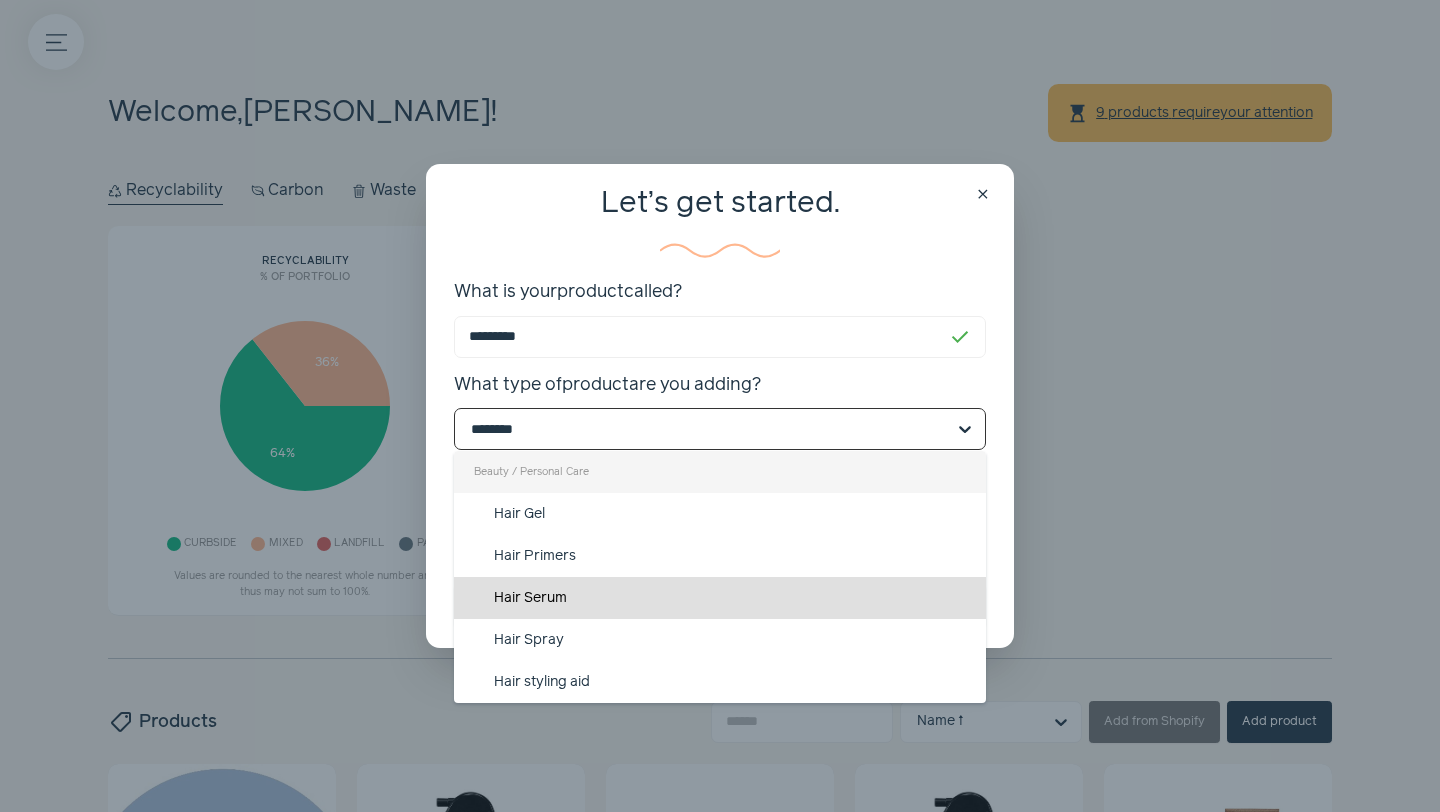 click on "Hair Serum" at bounding box center (720, 598) 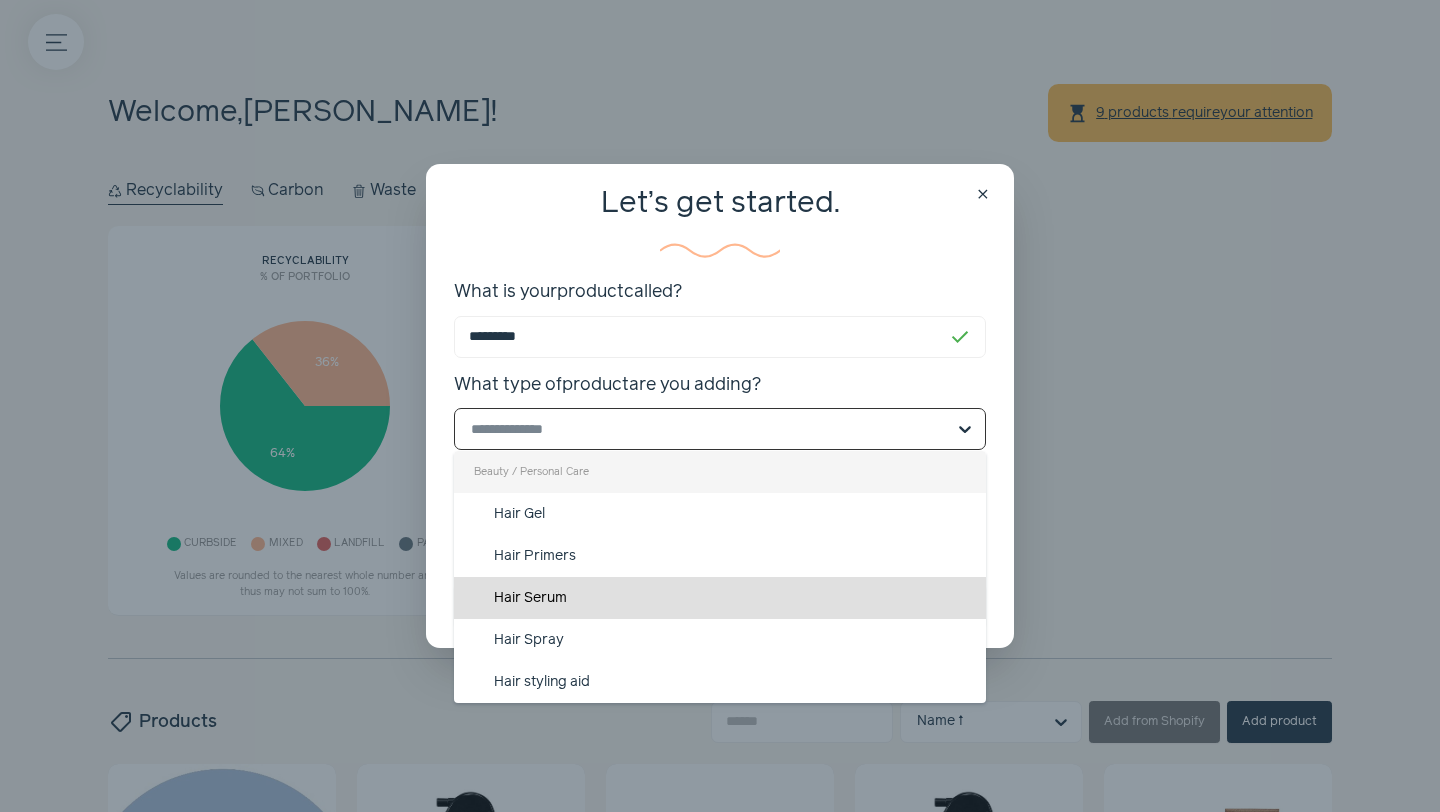 scroll, scrollTop: 0, scrollLeft: 0, axis: both 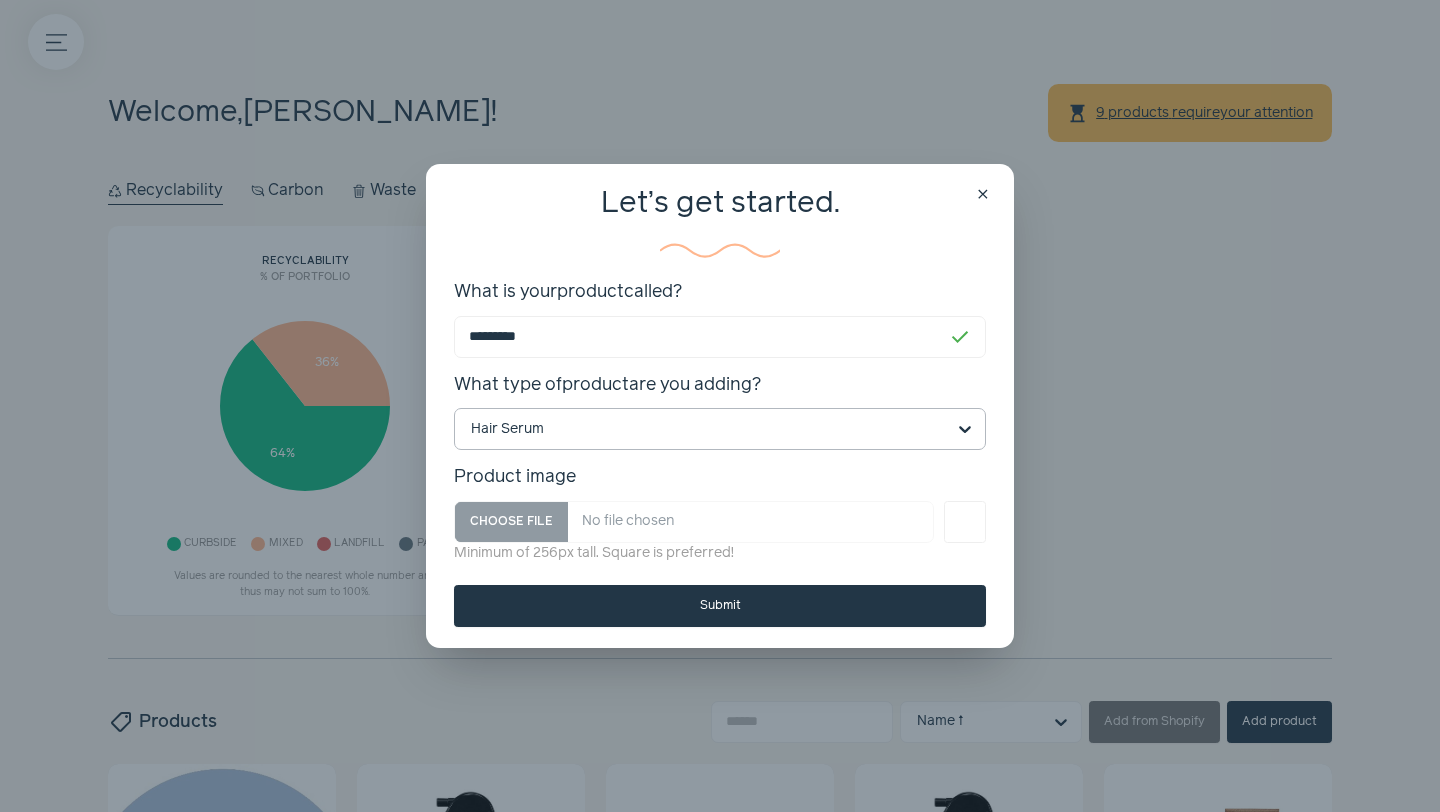 click on "Submit" at bounding box center [720, 606] 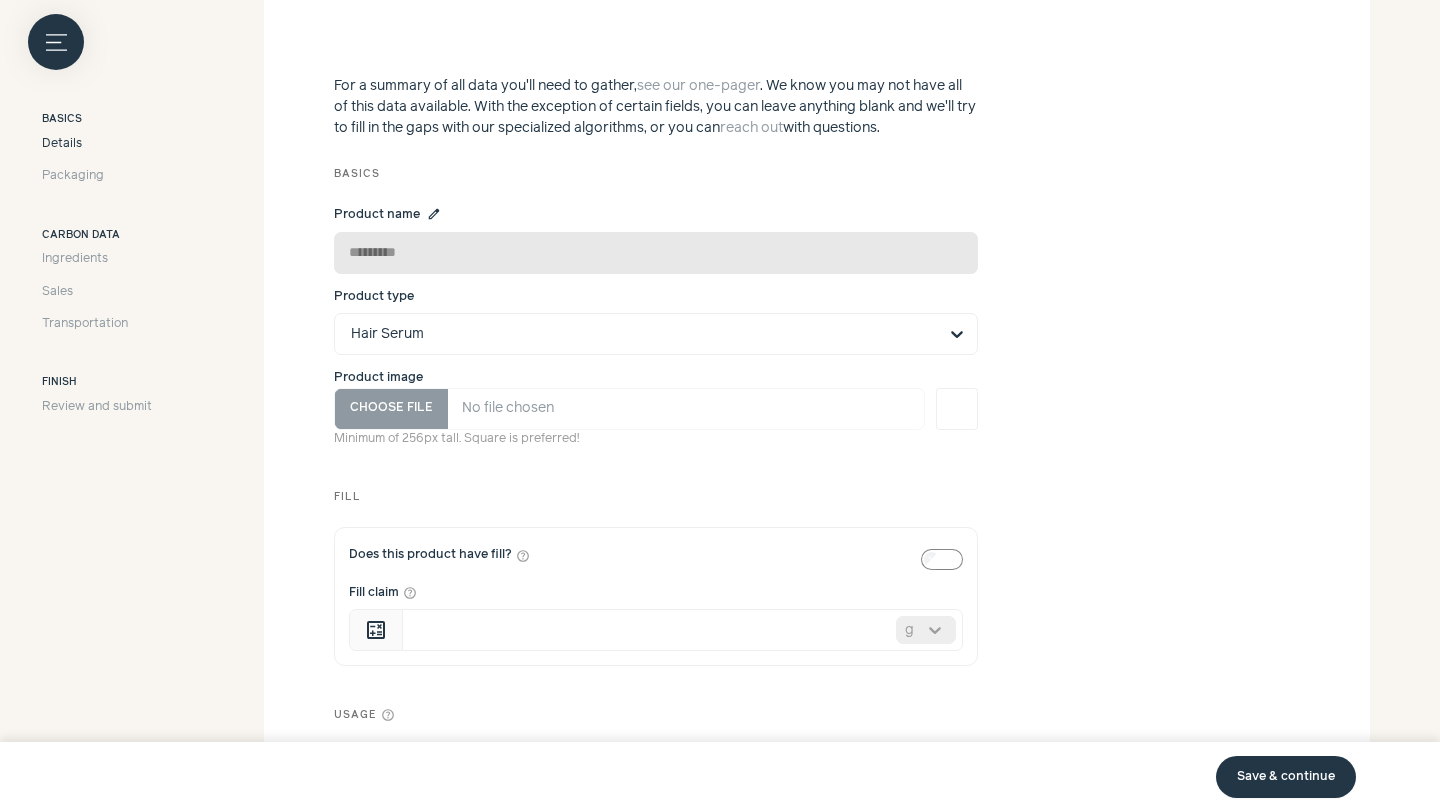 scroll, scrollTop: 488, scrollLeft: 0, axis: vertical 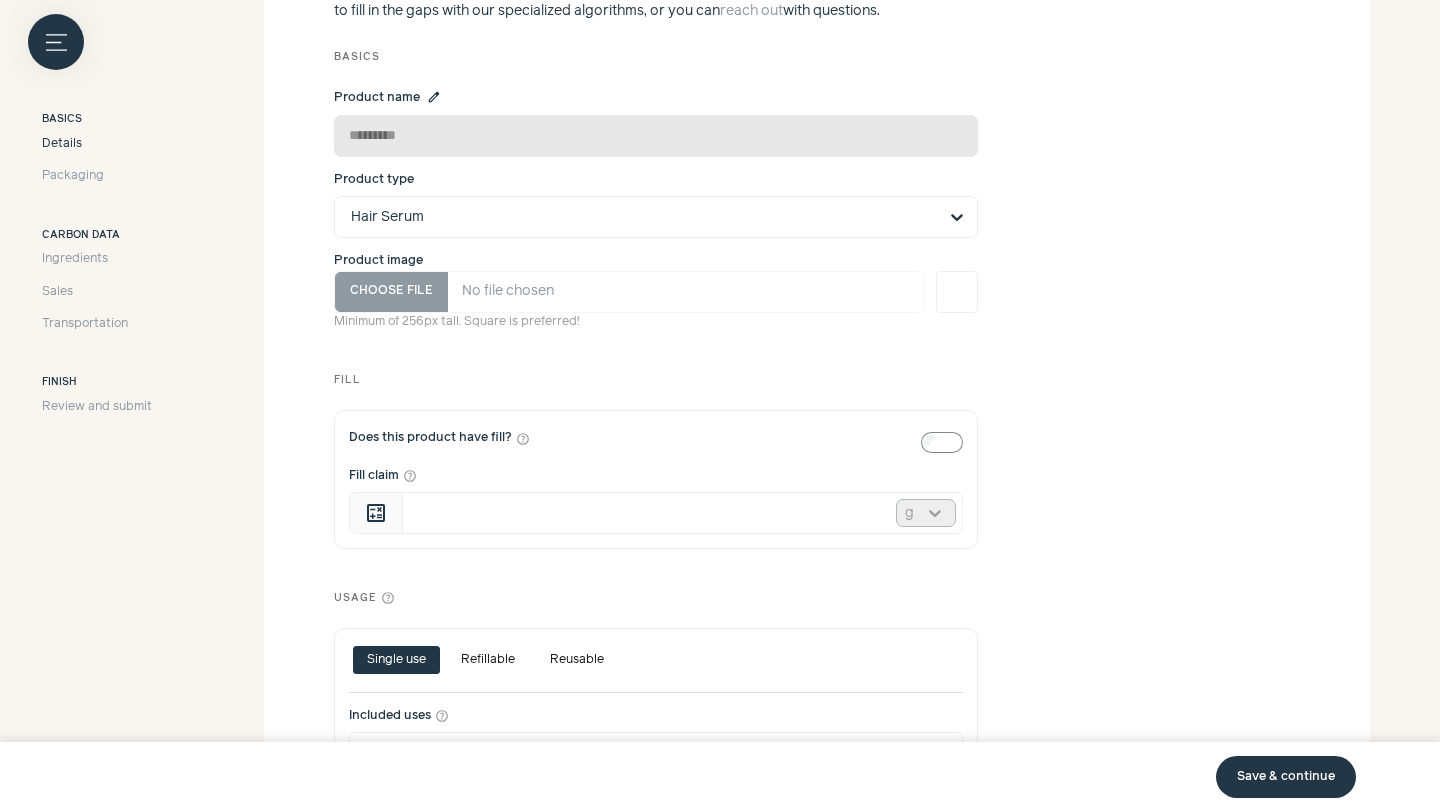 click at bounding box center [935, 513] 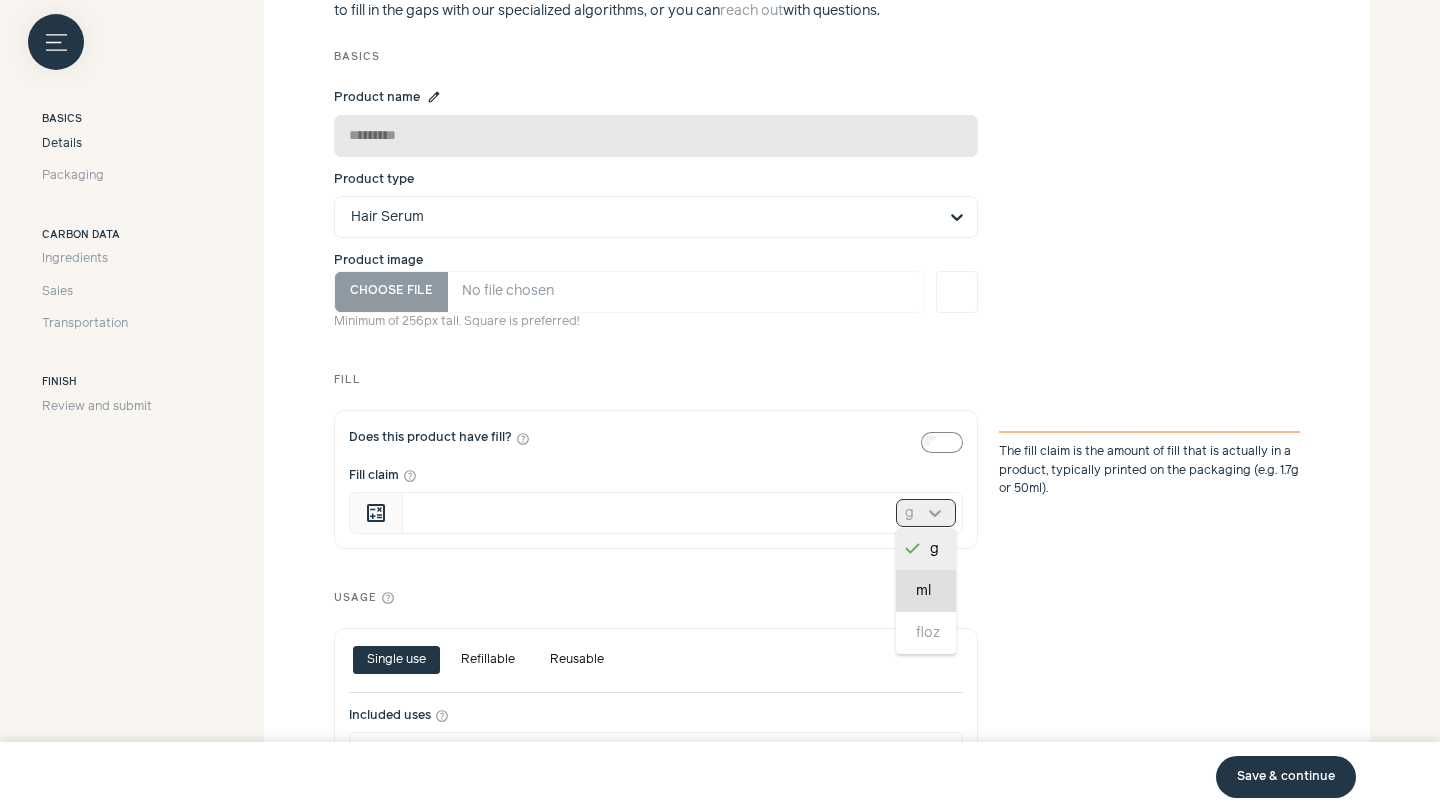 click on "ml" at bounding box center [926, 591] 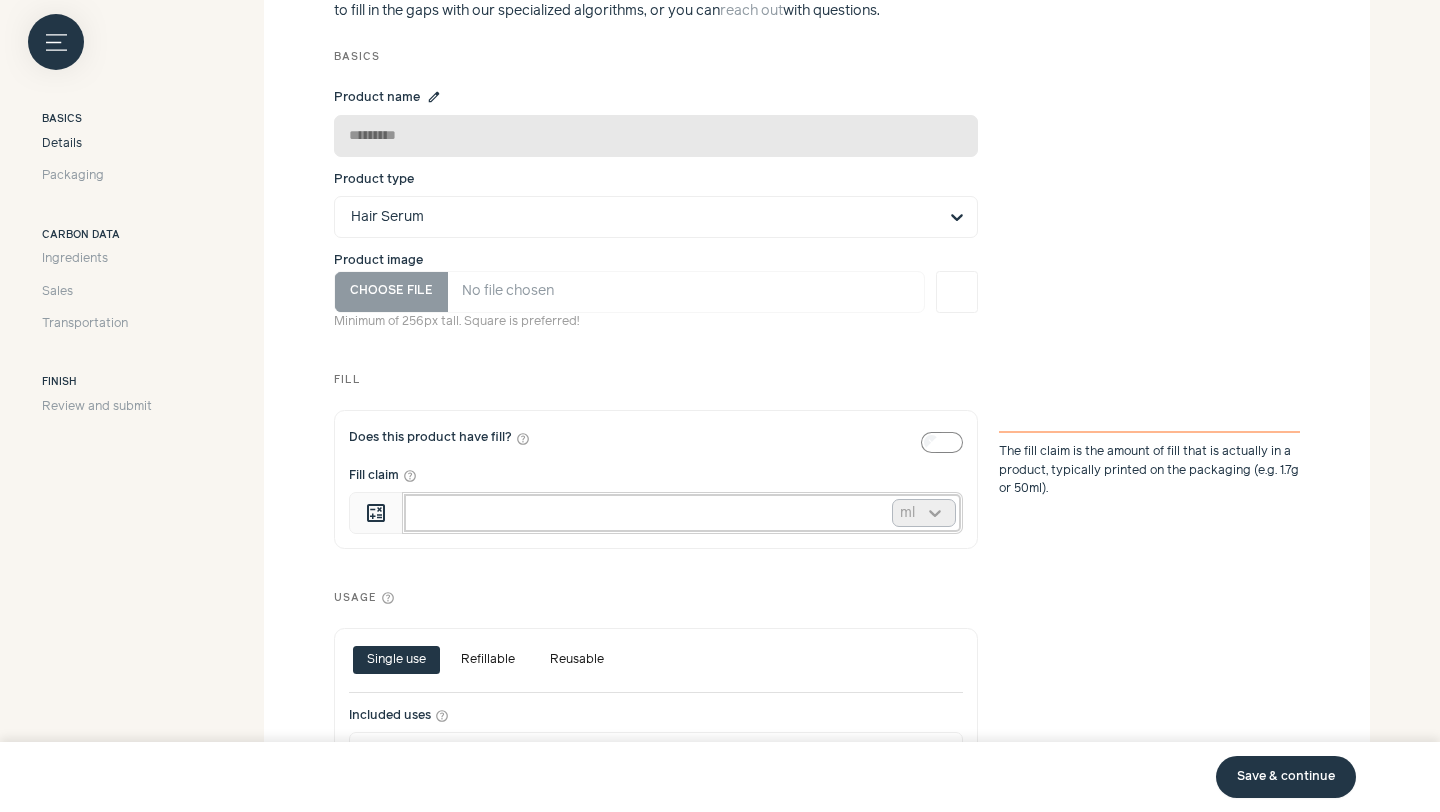 click on "Fill claim   help_outline" at bounding box center [682, 513] 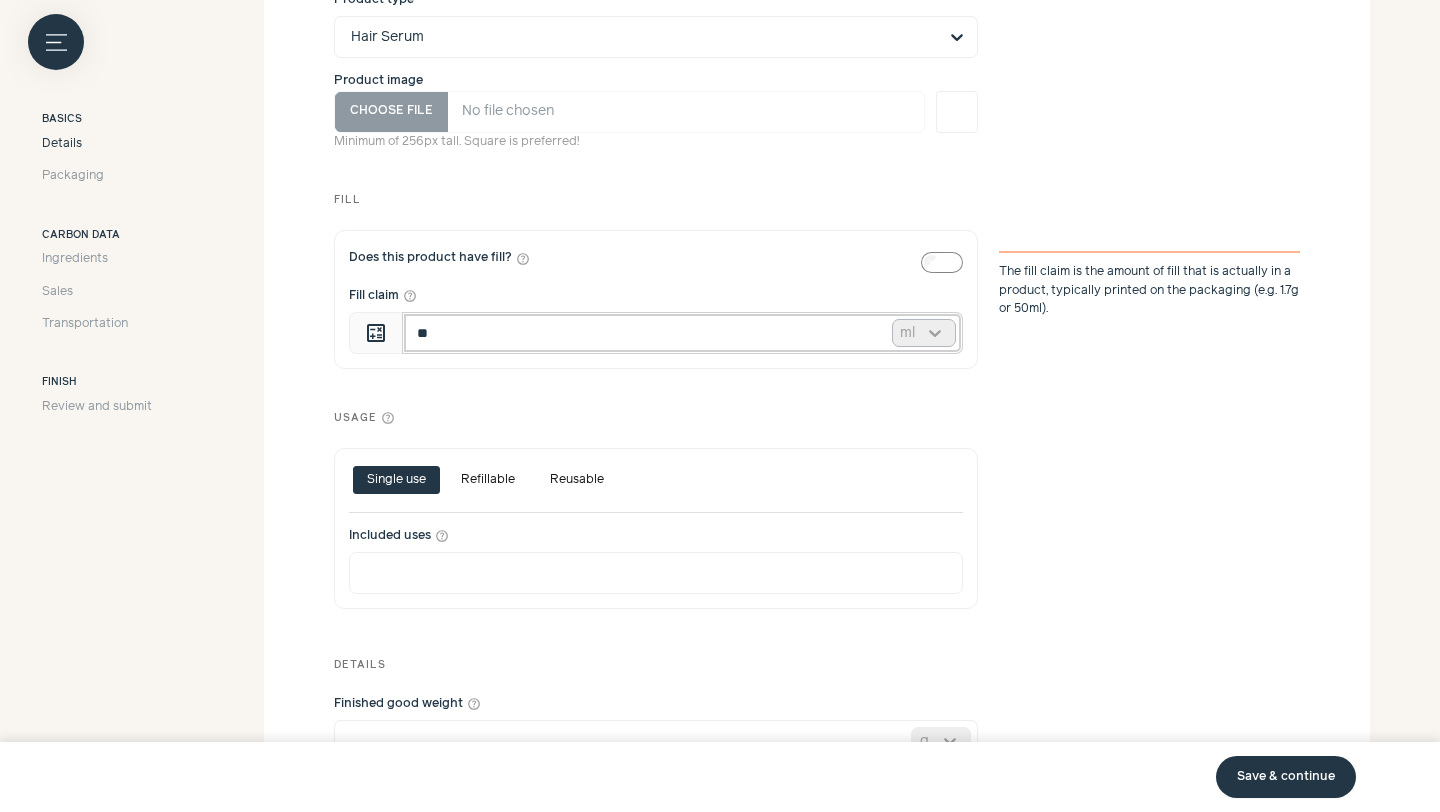 scroll, scrollTop: 931, scrollLeft: 0, axis: vertical 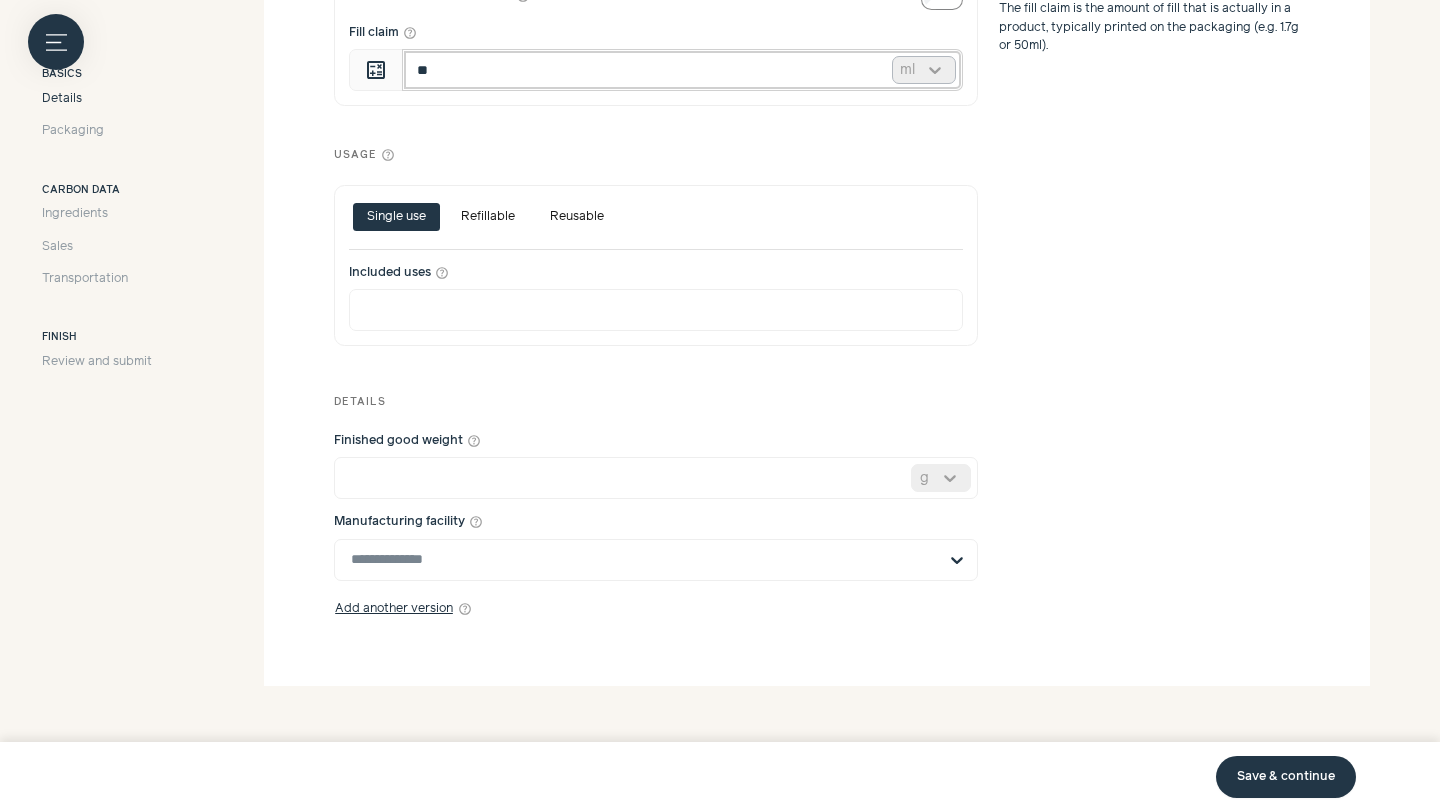 type on "**" 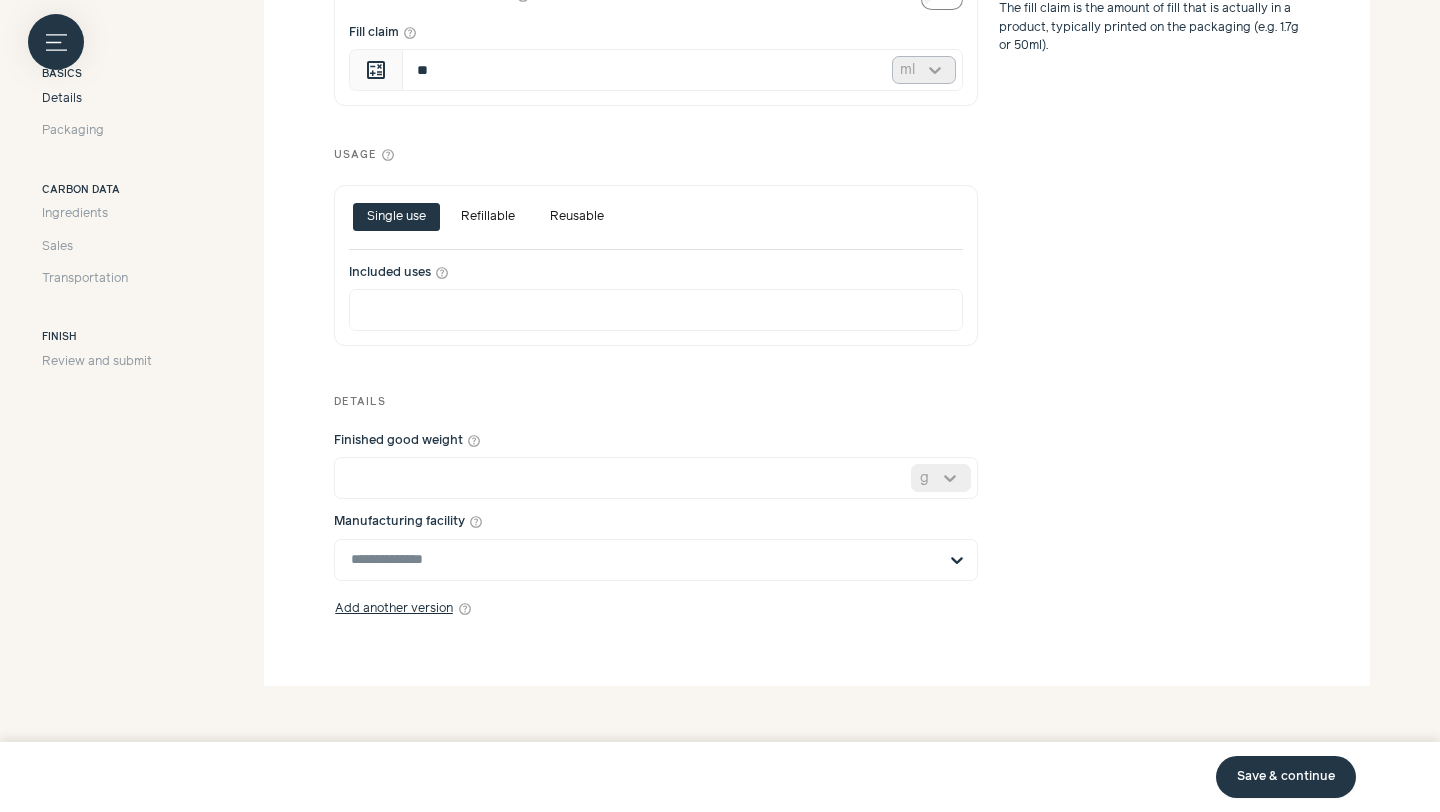 click on "Save & continue" at bounding box center (1286, 777) 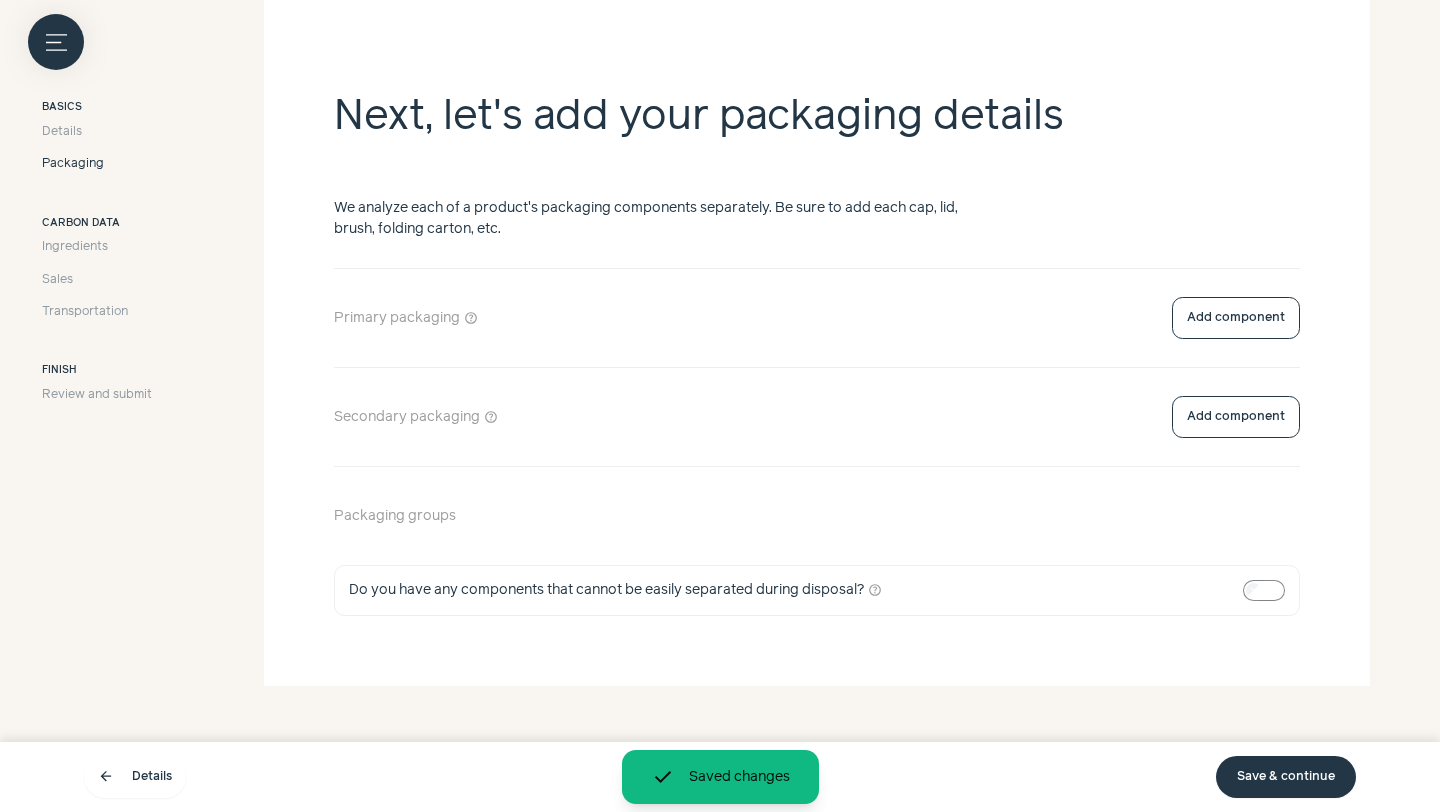 scroll, scrollTop: 349, scrollLeft: 0, axis: vertical 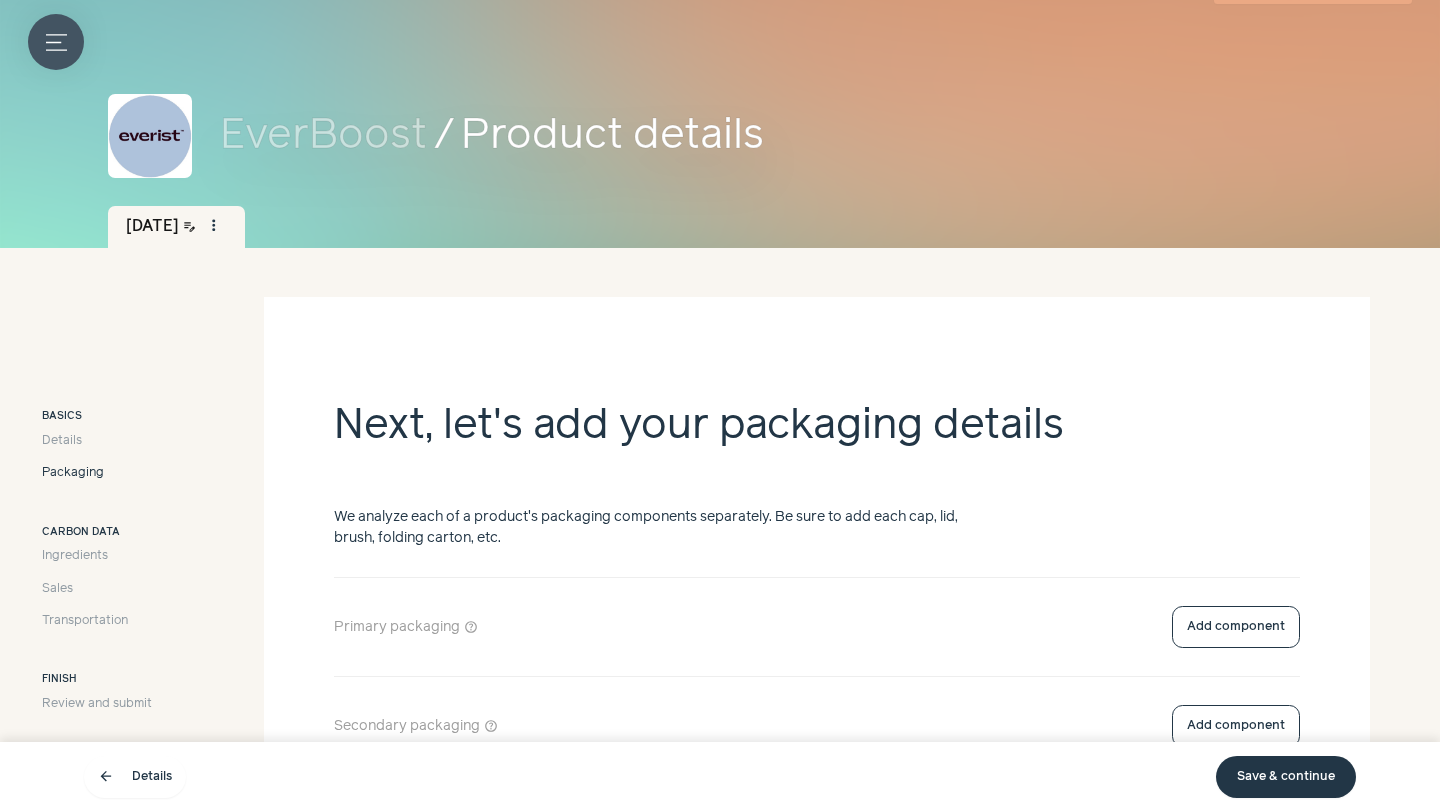 click on "Menu button" at bounding box center (56, 42) 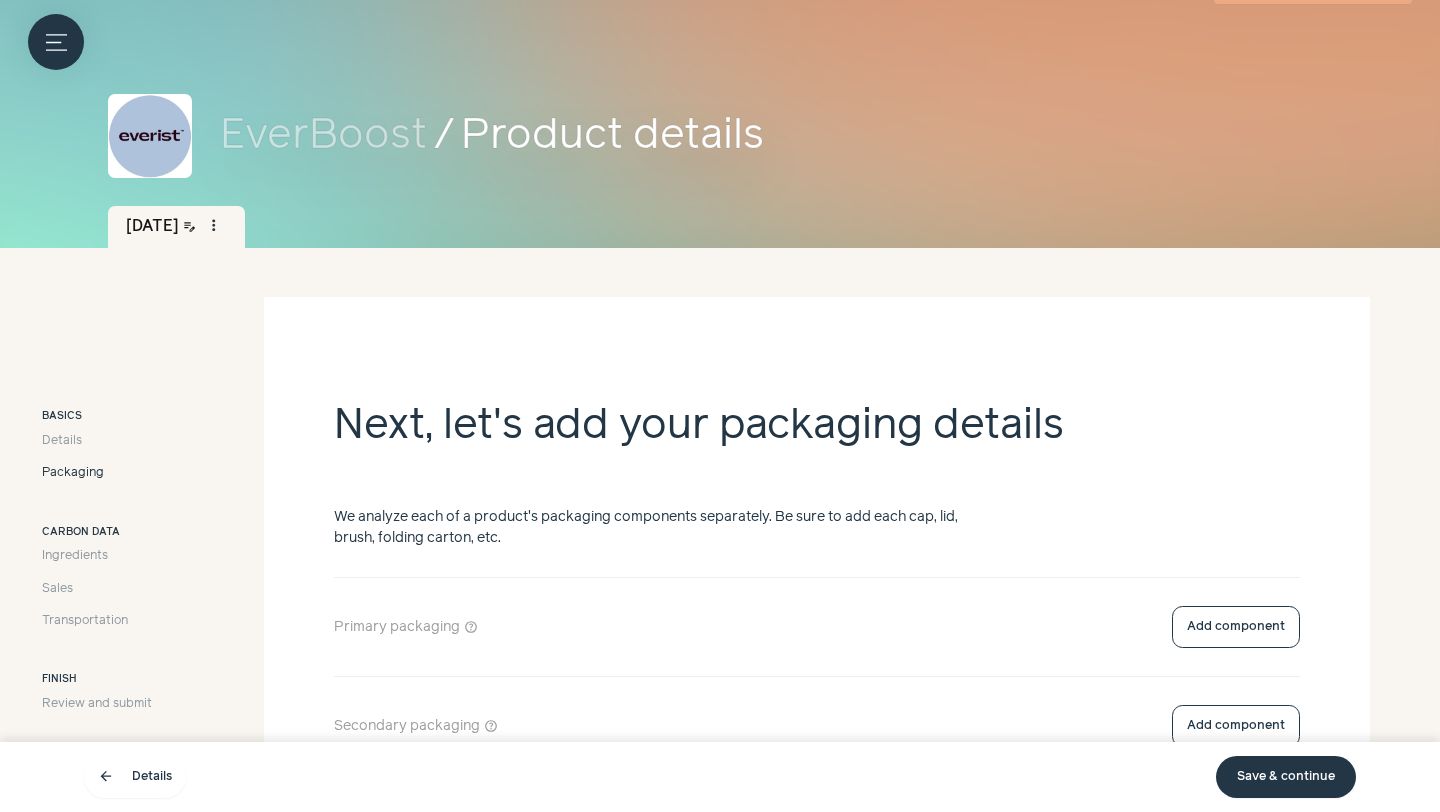 click on "speed   Dashboard" at bounding box center [-173, 228] 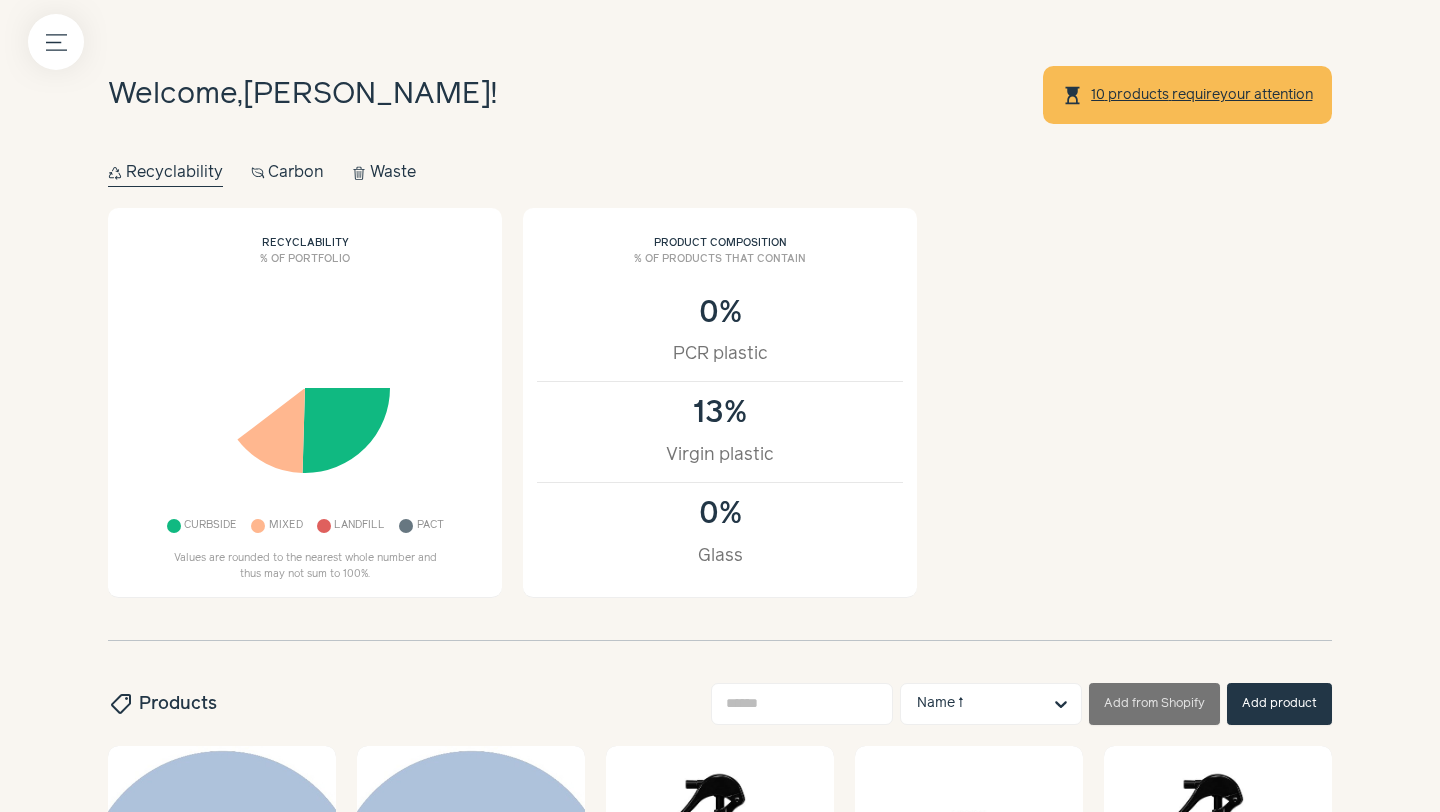 scroll, scrollTop: 0, scrollLeft: 0, axis: both 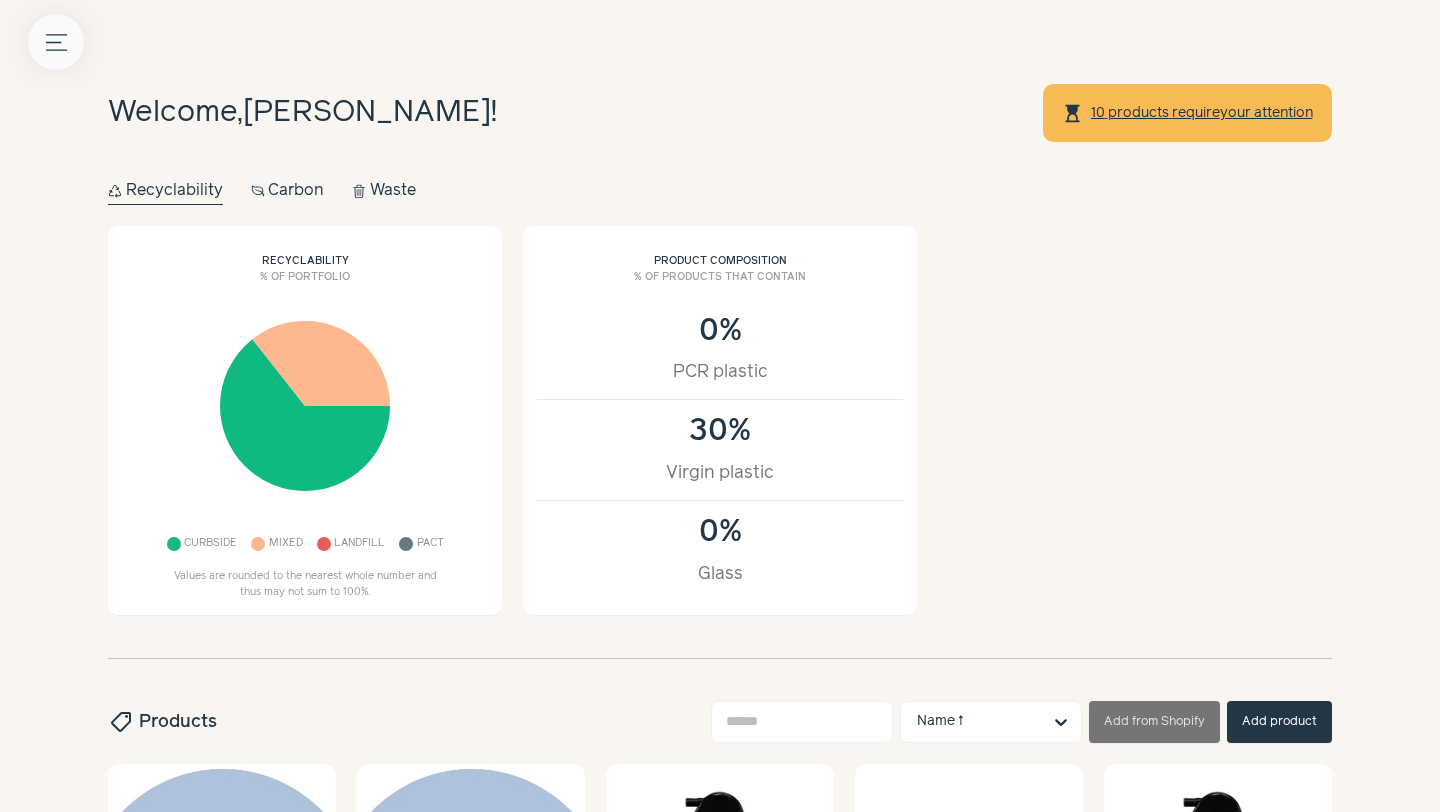 click on "Menu button" at bounding box center [56, 42] 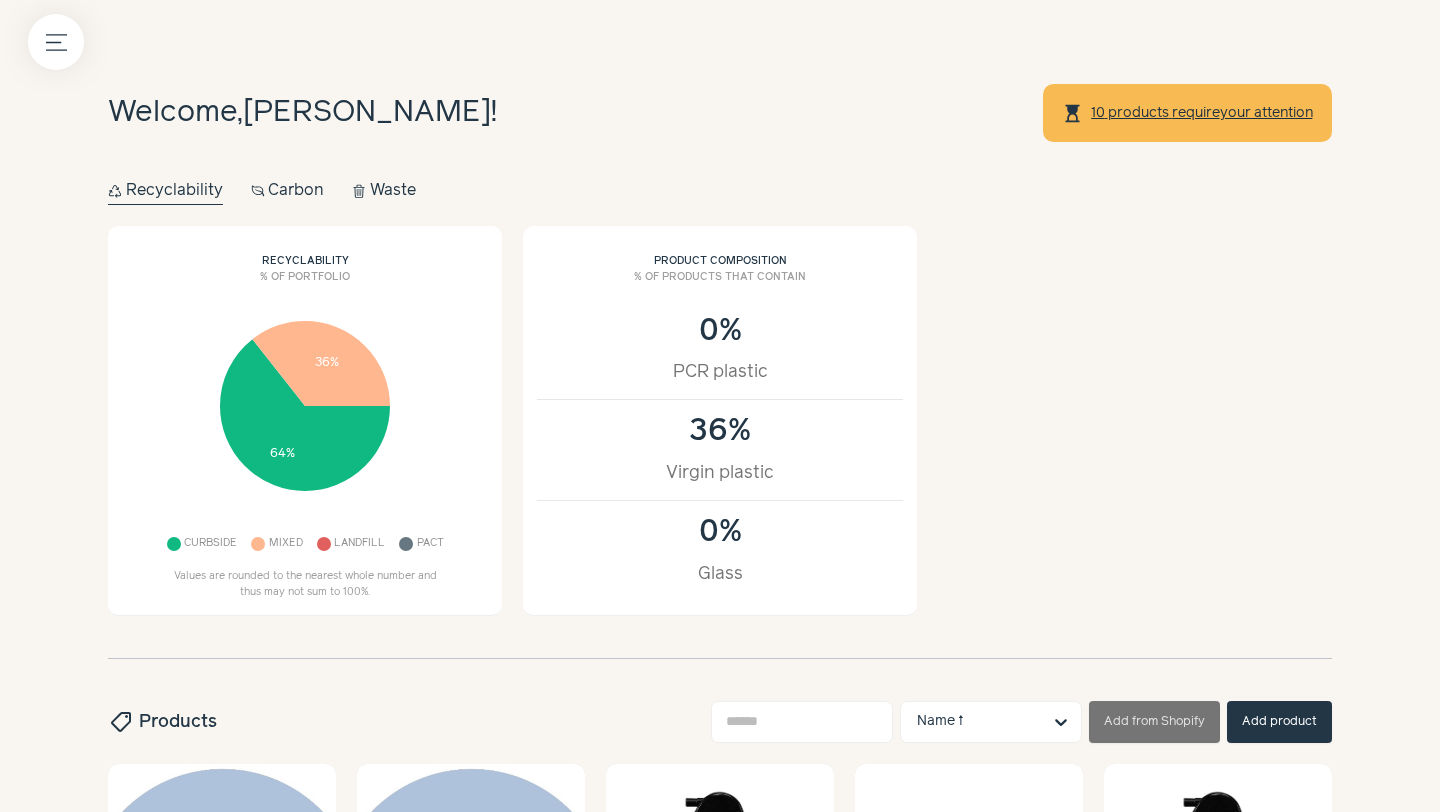 click on "close         notifications" at bounding box center (-168, 49) 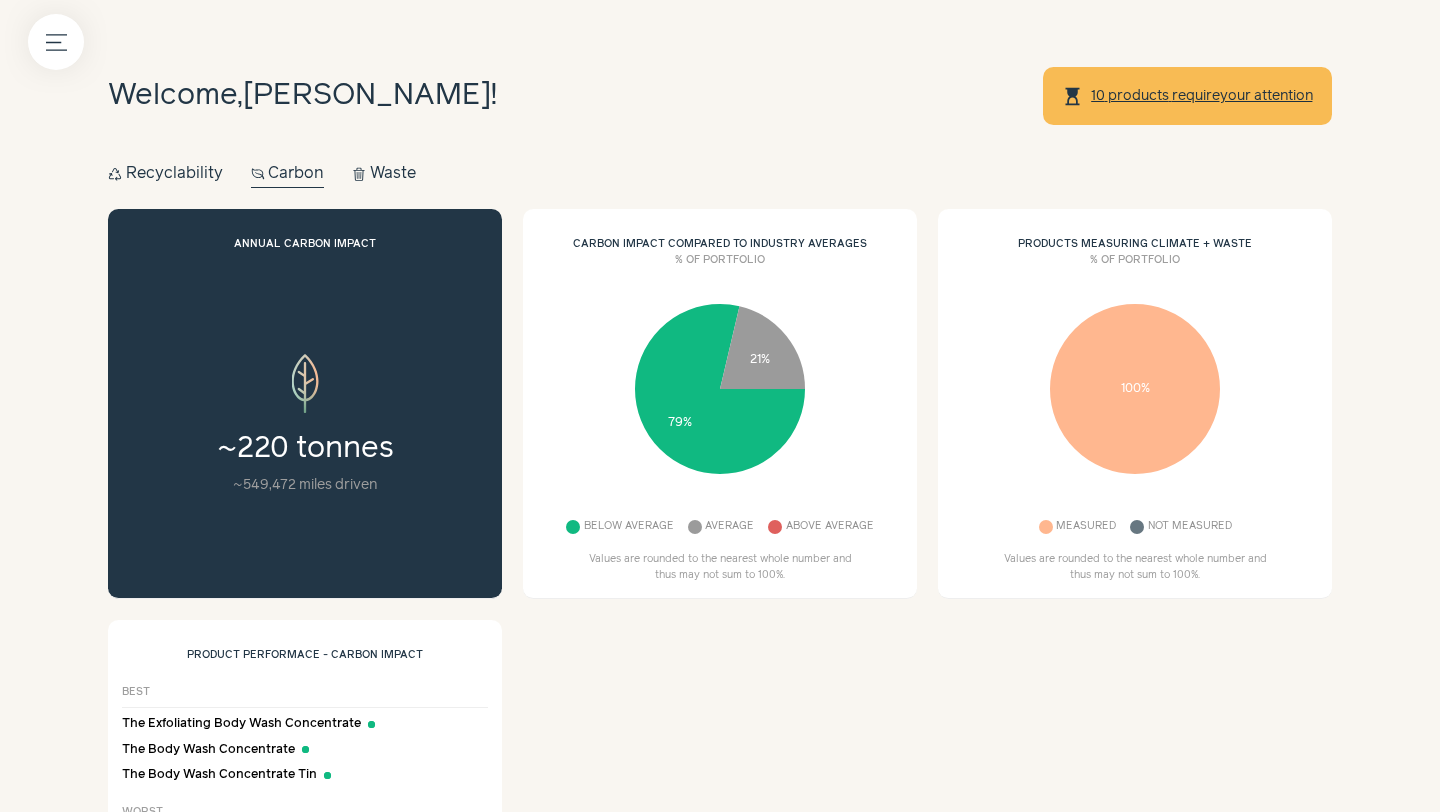 scroll, scrollTop: 0, scrollLeft: 0, axis: both 